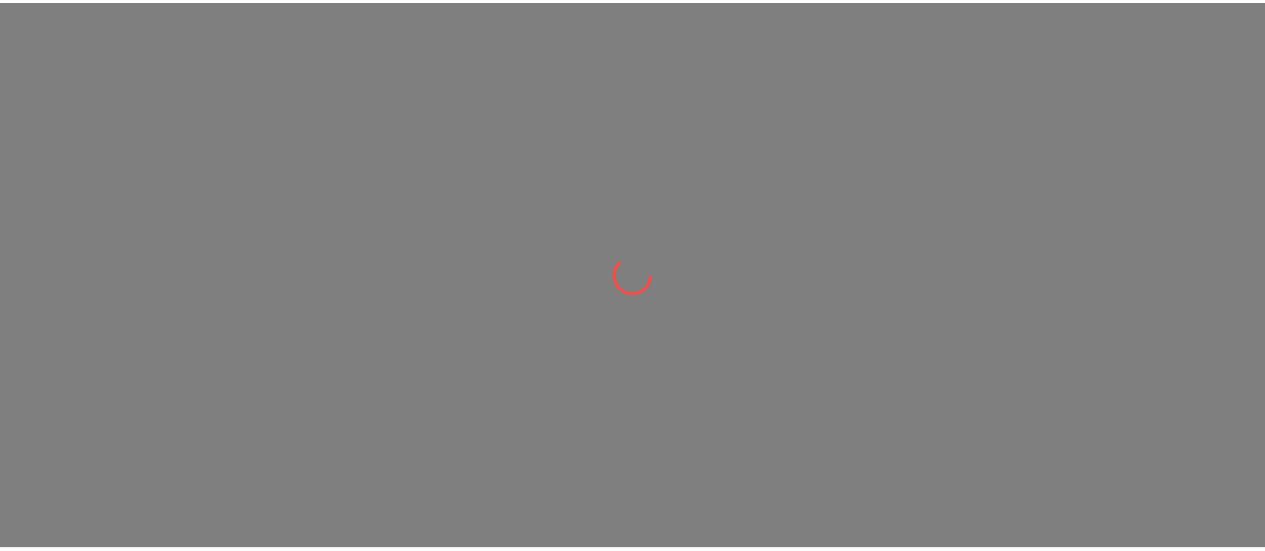 scroll, scrollTop: 0, scrollLeft: 0, axis: both 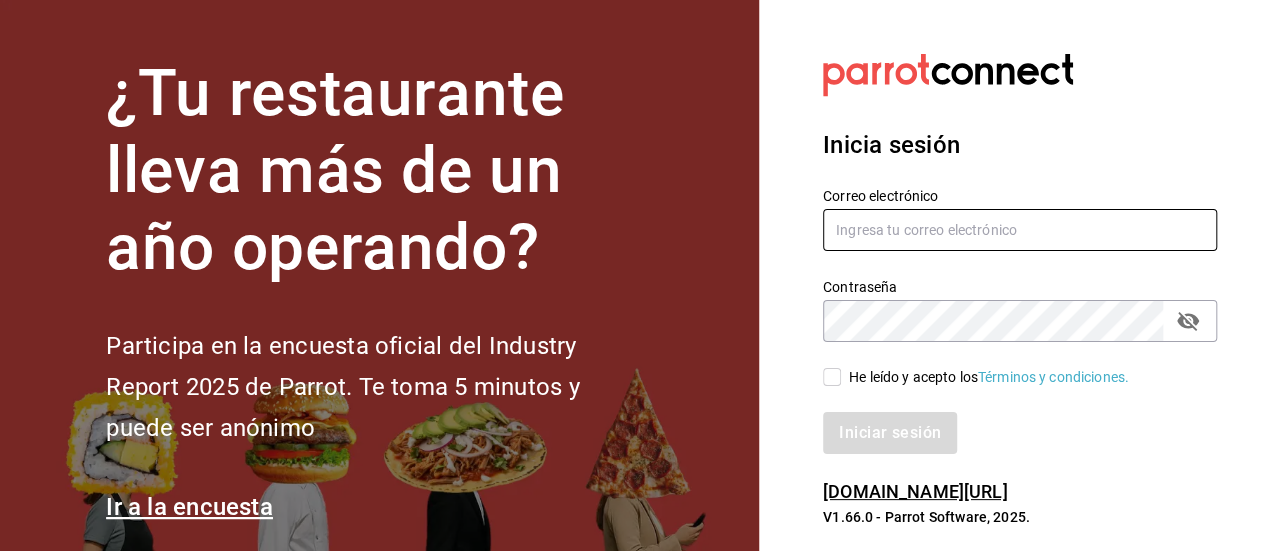 type on "angievazquezinsta@gmail.com" 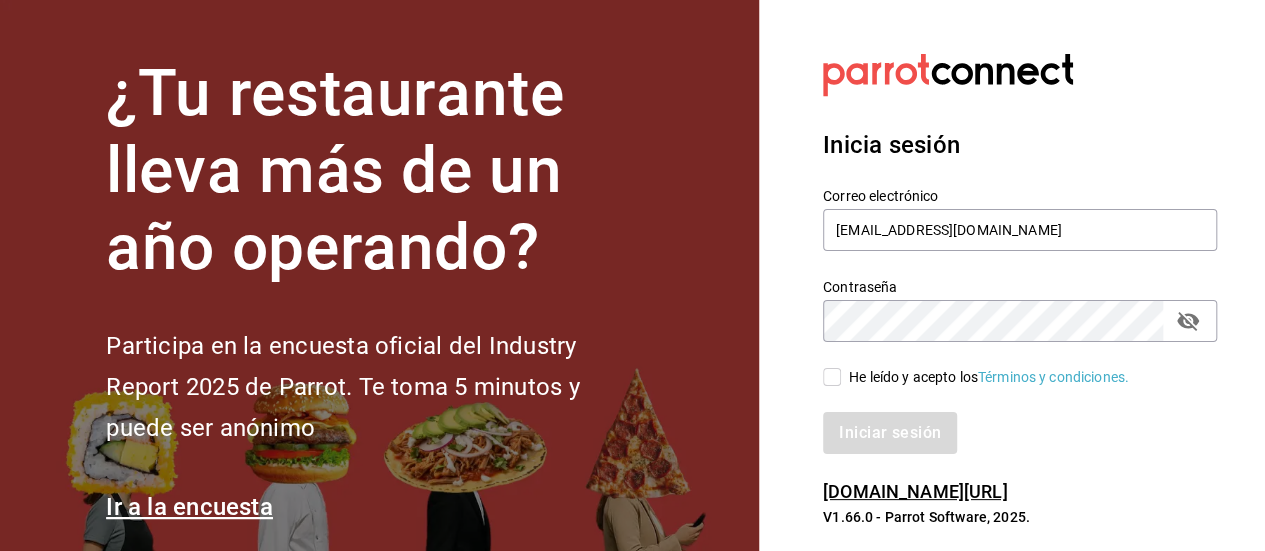 click on "He leído y acepto los  Términos y condiciones." at bounding box center (832, 377) 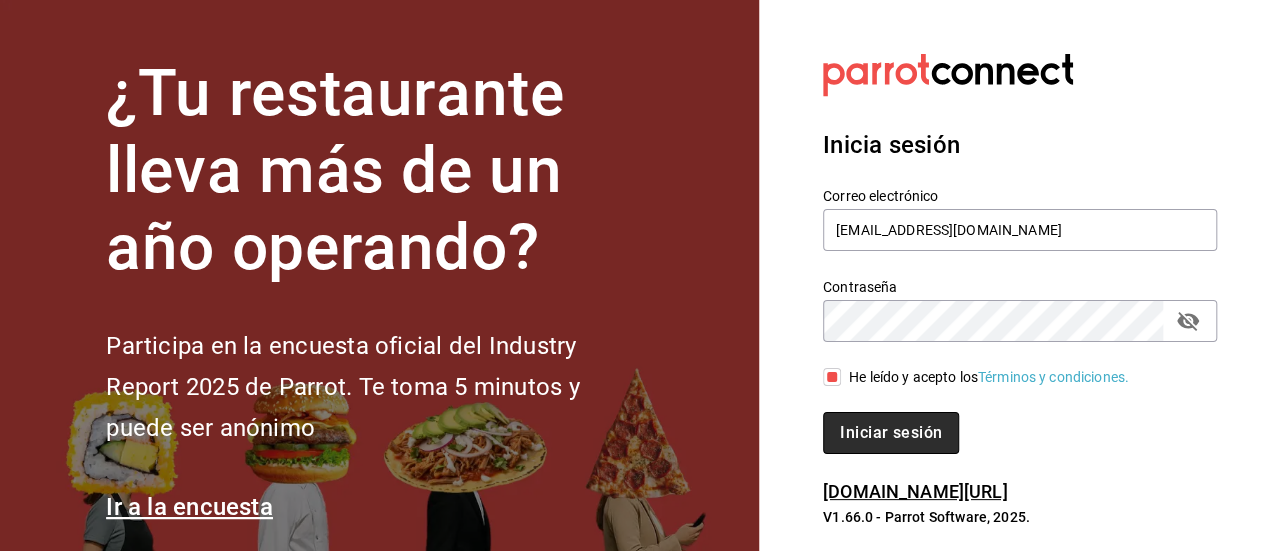 click on "Iniciar sesión" at bounding box center [891, 433] 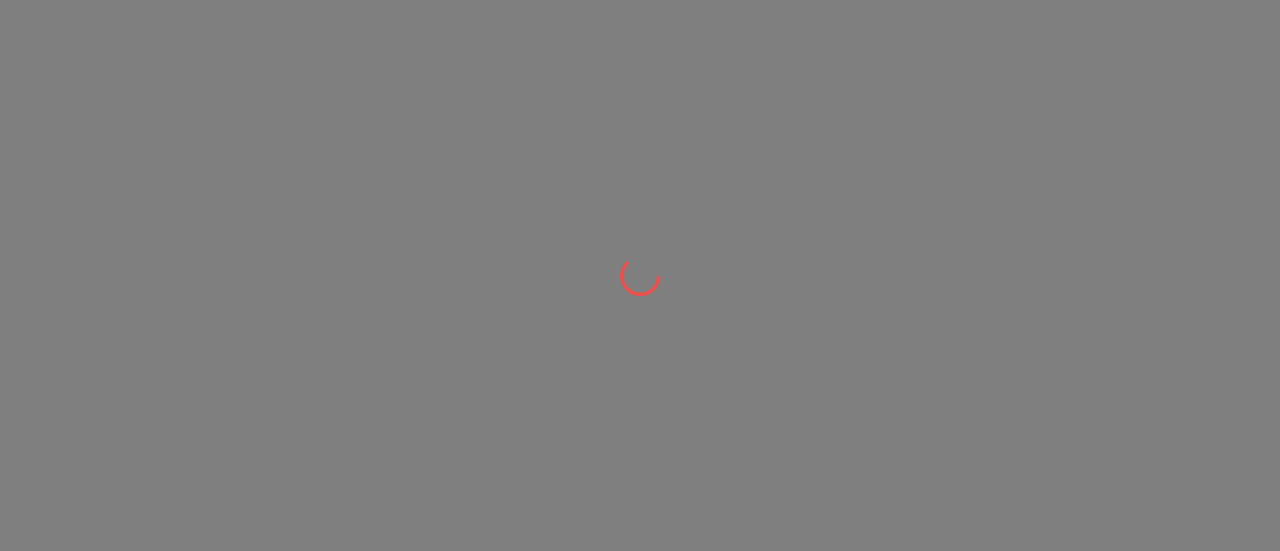 scroll, scrollTop: 0, scrollLeft: 0, axis: both 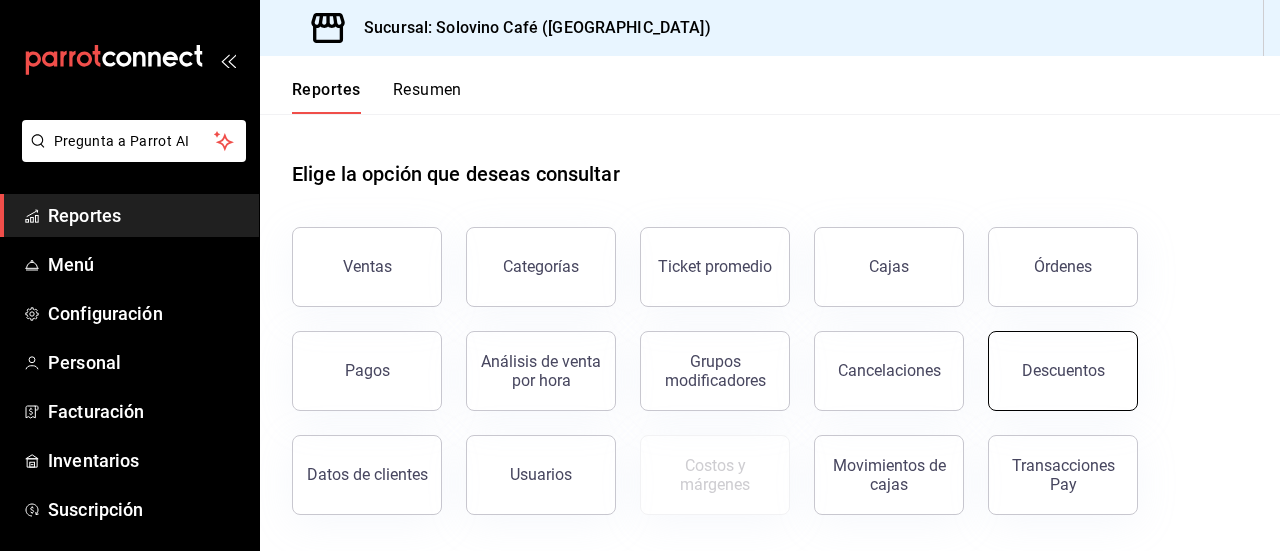 click on "Descuentos" at bounding box center [1063, 371] 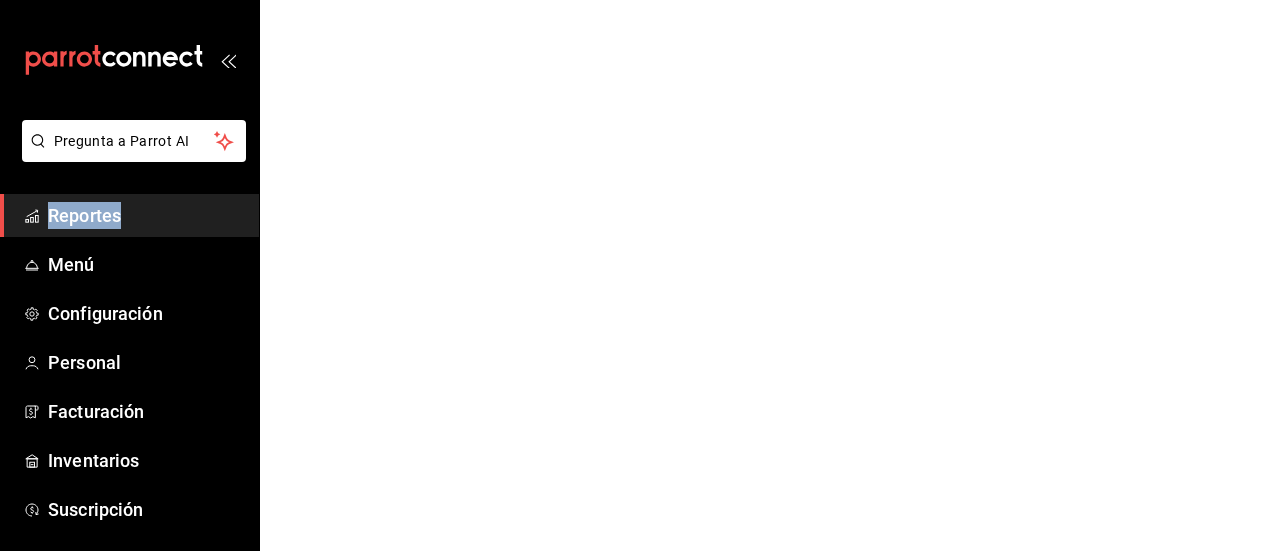 click on "Pregunta a Parrot AI Reportes   Menú   Configuración   Personal   Facturación   Inventarios   Suscripción   Ayuda Recomienda Parrot   [PERSON_NAME]   Sugerir nueva función   Pregunta a Parrot AI Reportes   Menú   Configuración   Personal   Facturación   Inventarios   Suscripción   Ayuda Recomienda Parrot   [PERSON_NAME]   Sugerir nueva función   GANA 1 MES GRATIS EN TU SUSCRIPCIÓN AQUÍ ¿Recuerdas cómo empezó tu restaurante?
[DATE] puedes ayudar a un colega a tener el mismo cambio que tú viviste.
Recomienda Parrot directamente desde tu Portal Administrador.
Es fácil y rápido.
🎁 Por cada restaurante que se una, ganas 1 mes gratis. Ver video tutorial Ir a video Visitar centro de ayuda [PHONE_NUMBER] [EMAIL_ADDRESS][DOMAIN_NAME] Visitar centro de ayuda [PHONE_NUMBER] [EMAIL_ADDRESS][DOMAIN_NAME]" at bounding box center [640, 0] 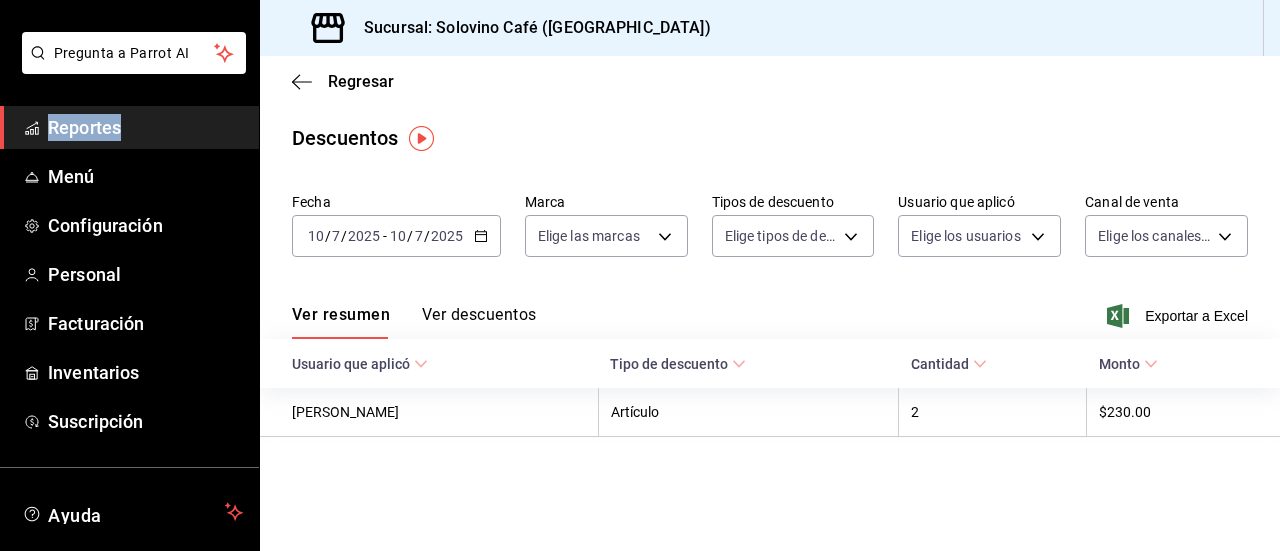 scroll, scrollTop: 55, scrollLeft: 0, axis: vertical 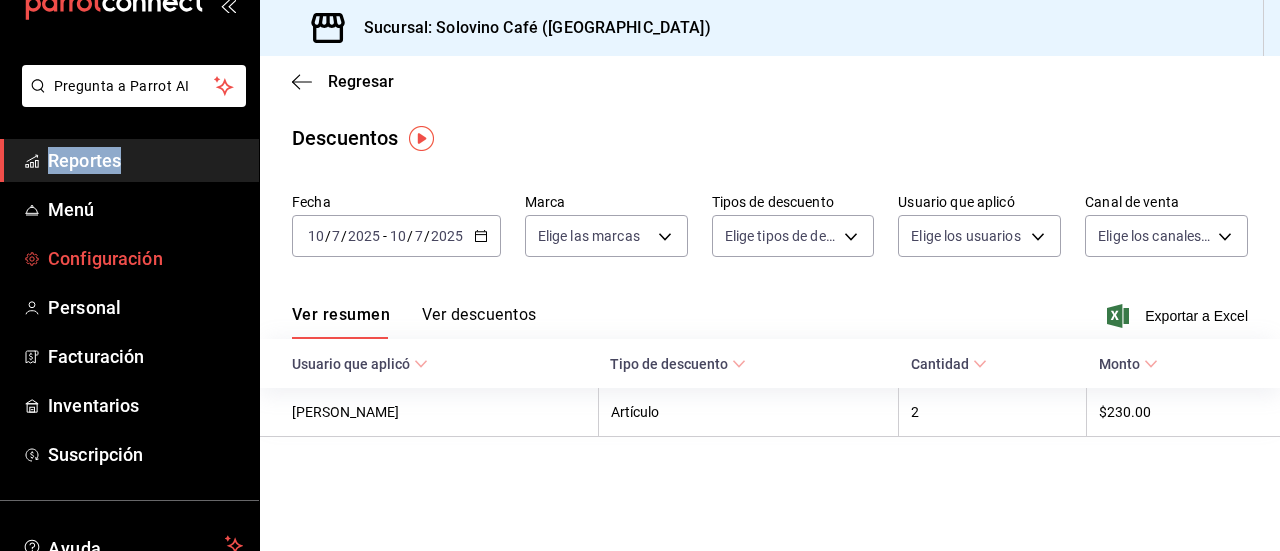 click on "Configuración" at bounding box center (145, 258) 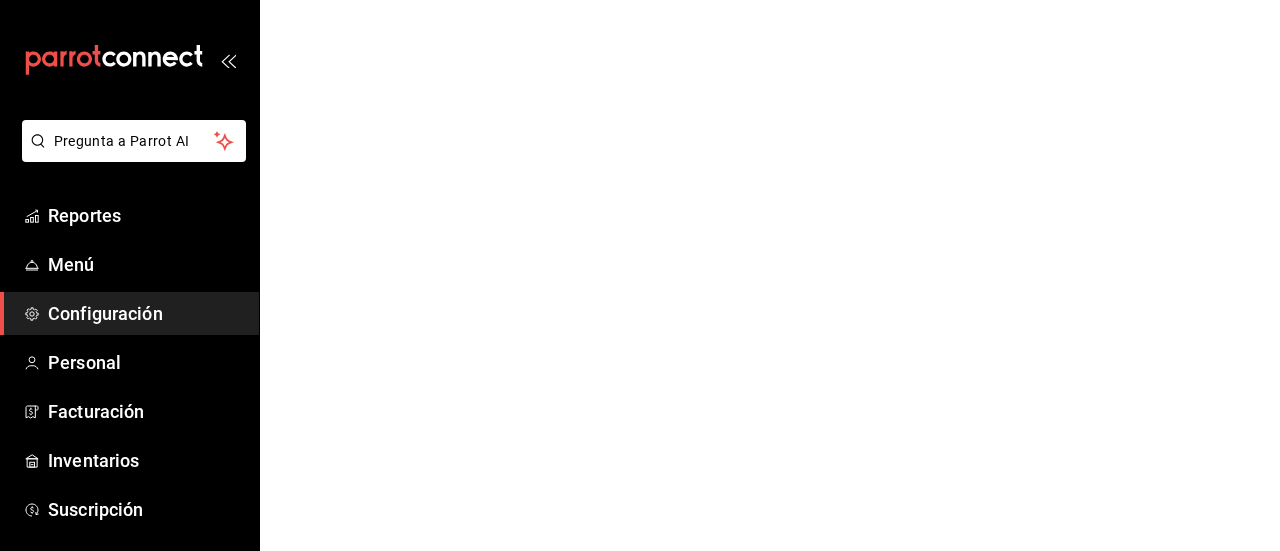 click on "Configuración" at bounding box center [145, 313] 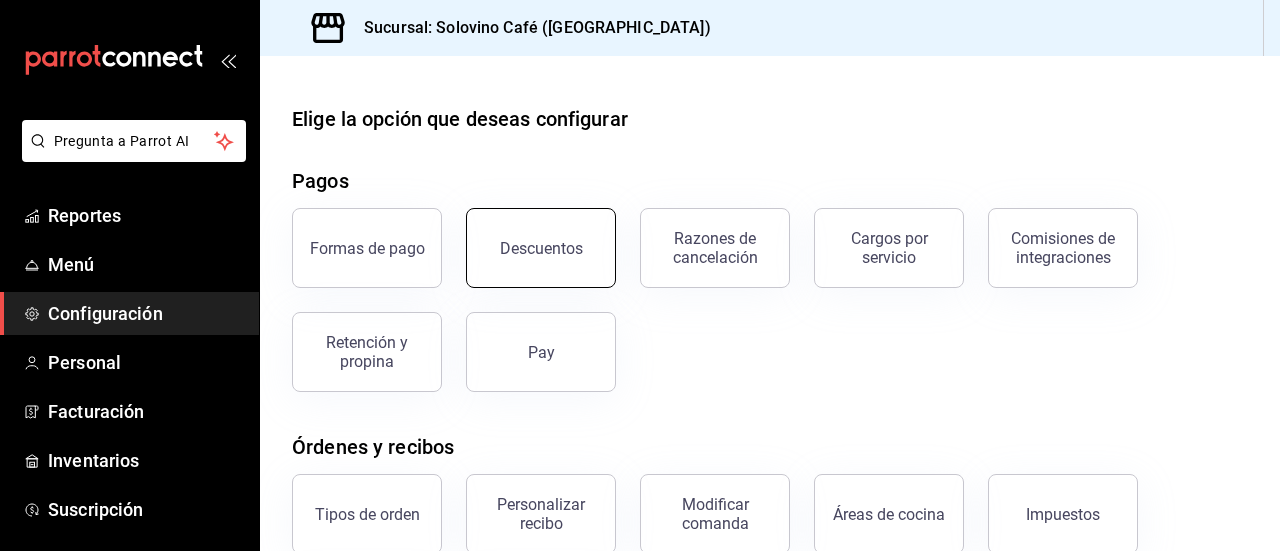 click on "Descuentos" at bounding box center [541, 248] 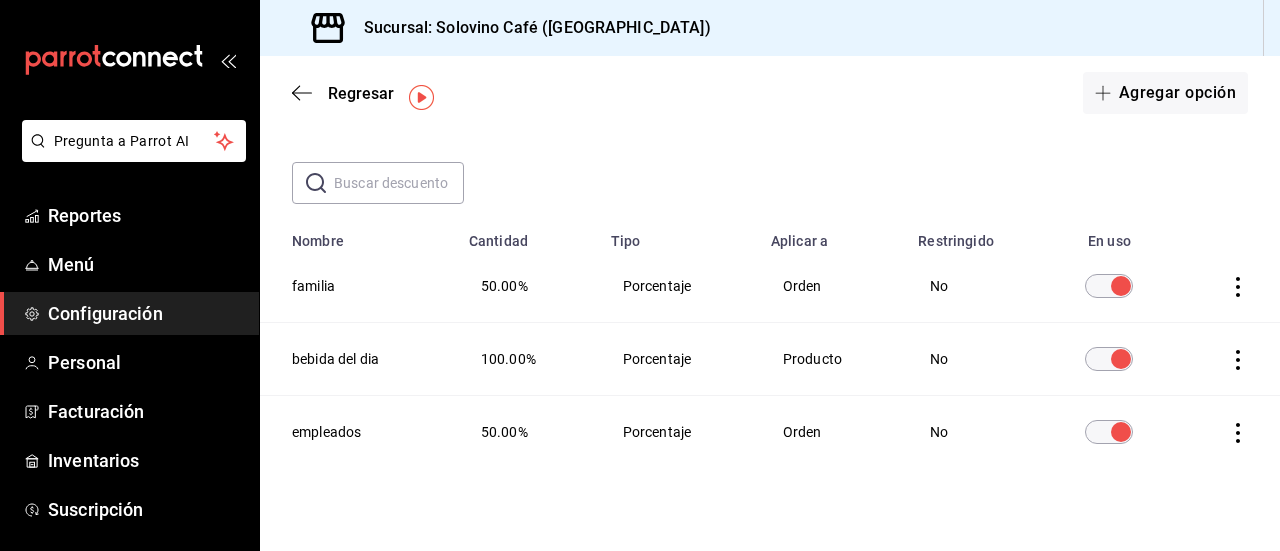 scroll, scrollTop: 68, scrollLeft: 0, axis: vertical 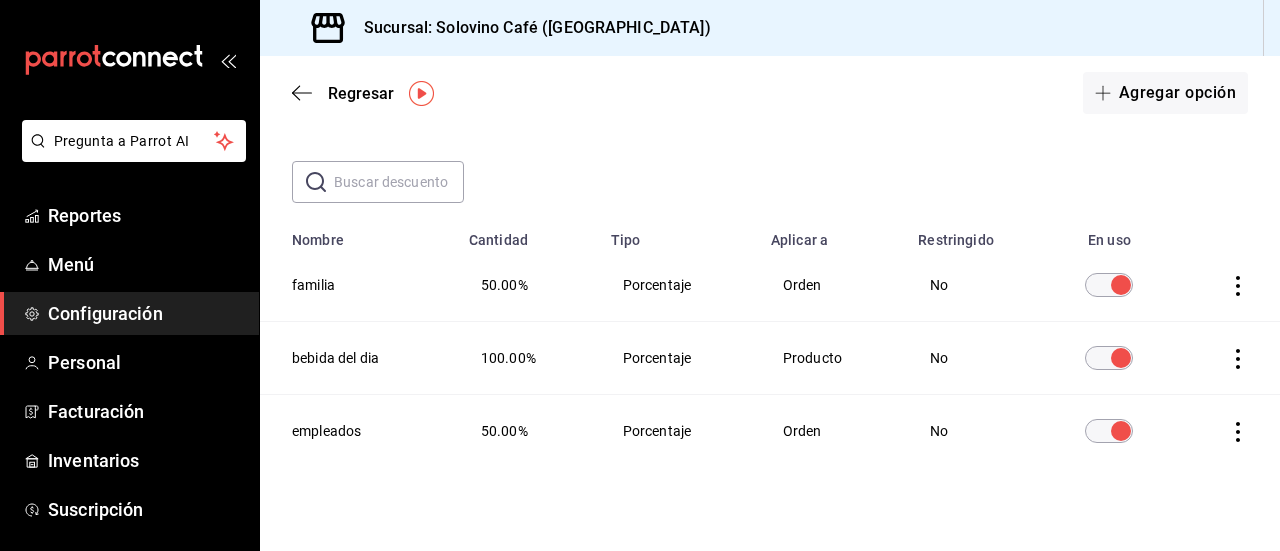 click 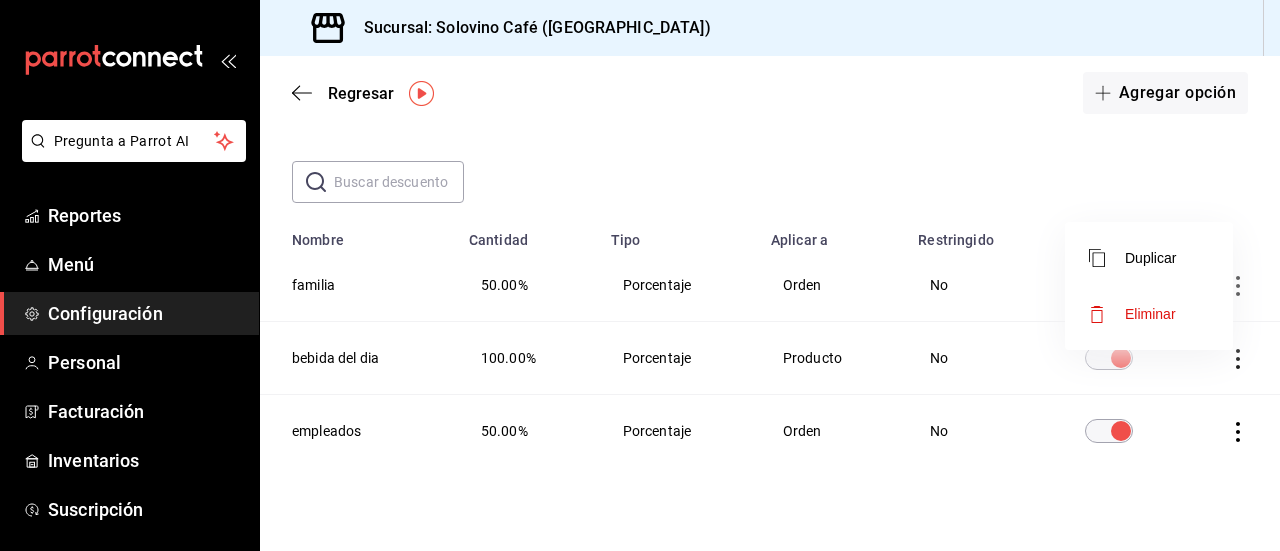 click at bounding box center [640, 275] 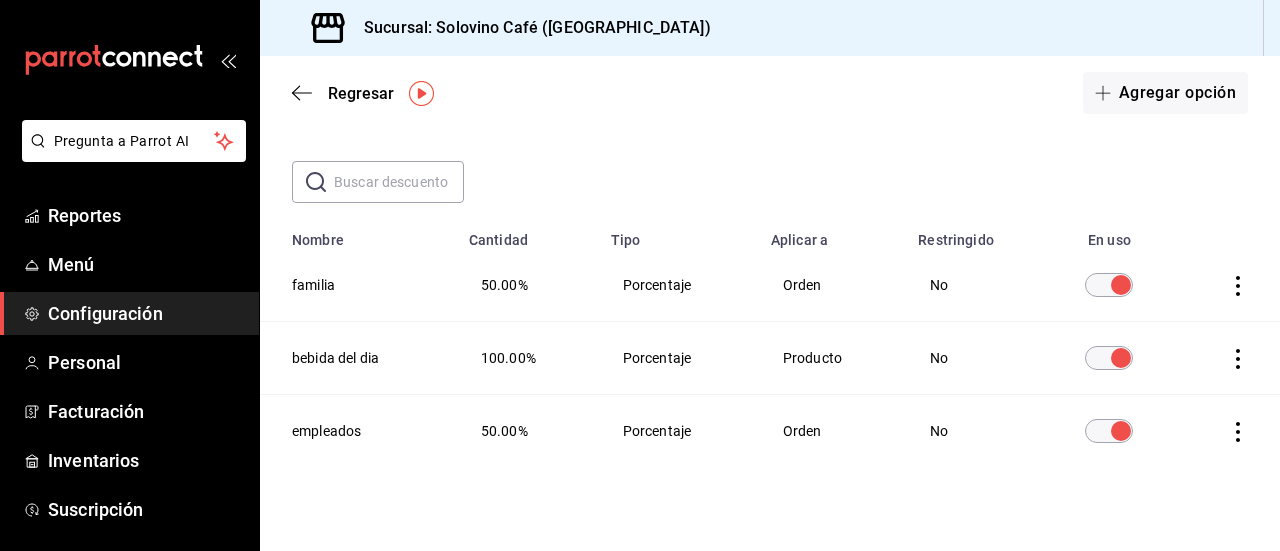 click on "50.00%" at bounding box center (504, 285) 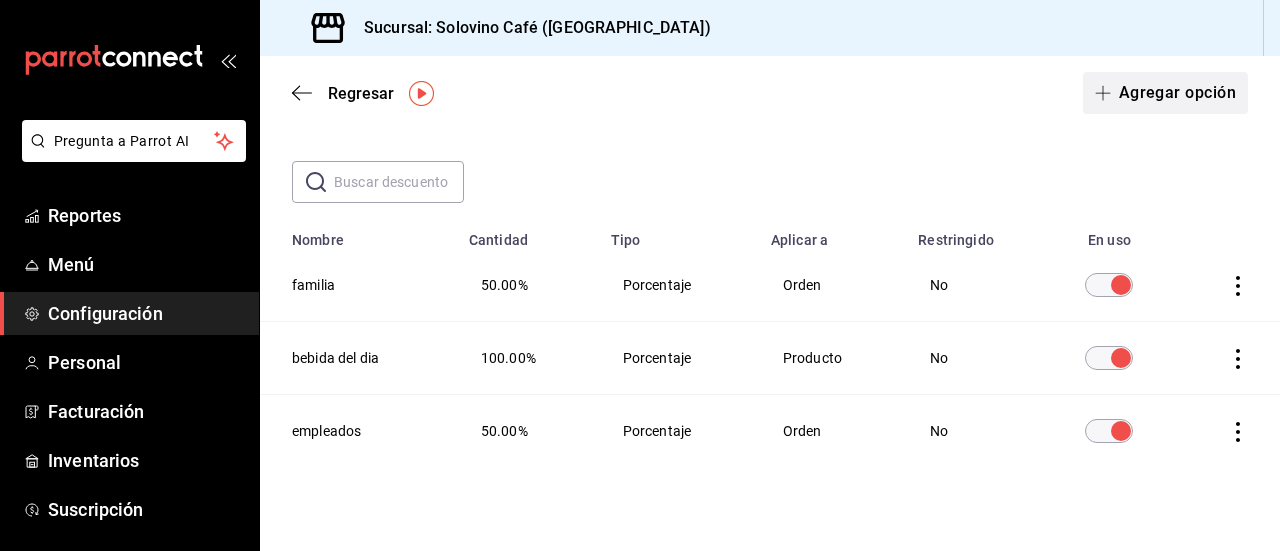 click on "Agregar opción" at bounding box center [1165, 93] 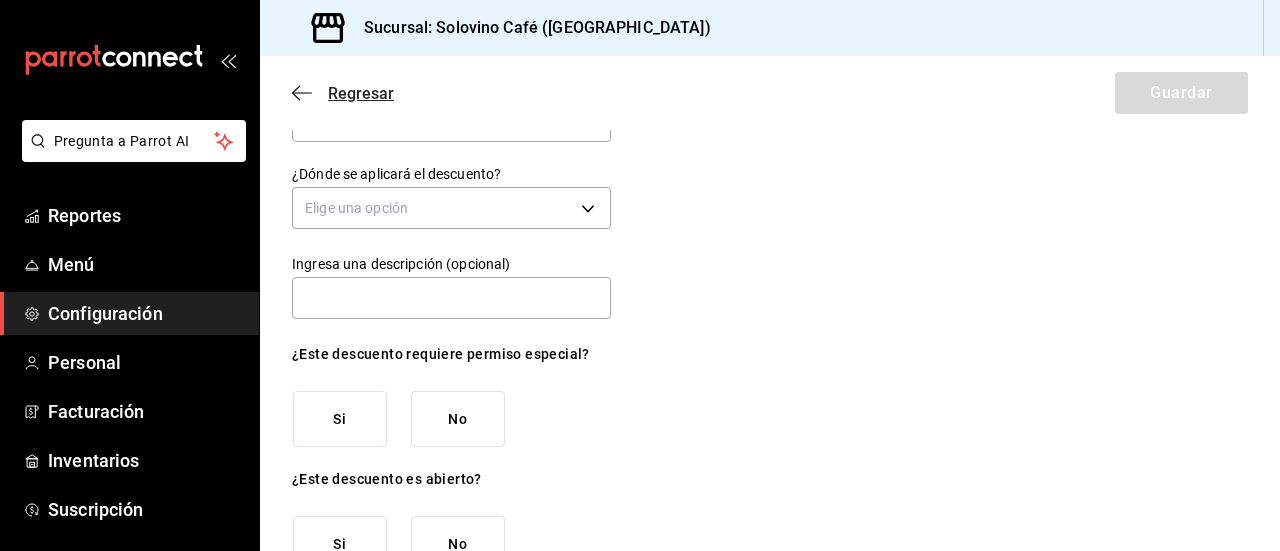 click 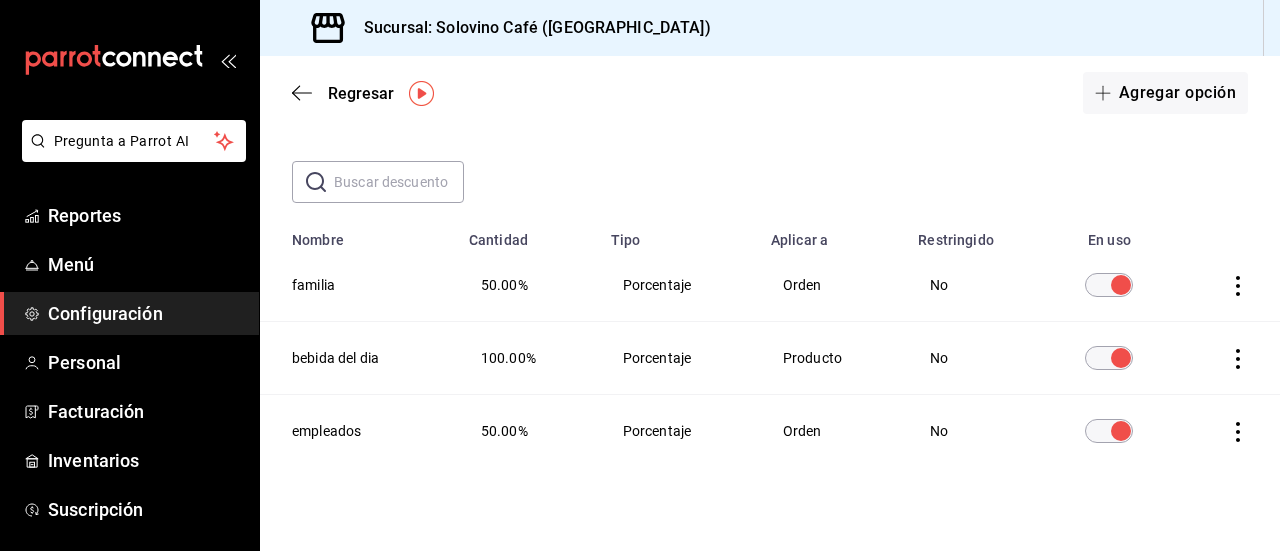 click 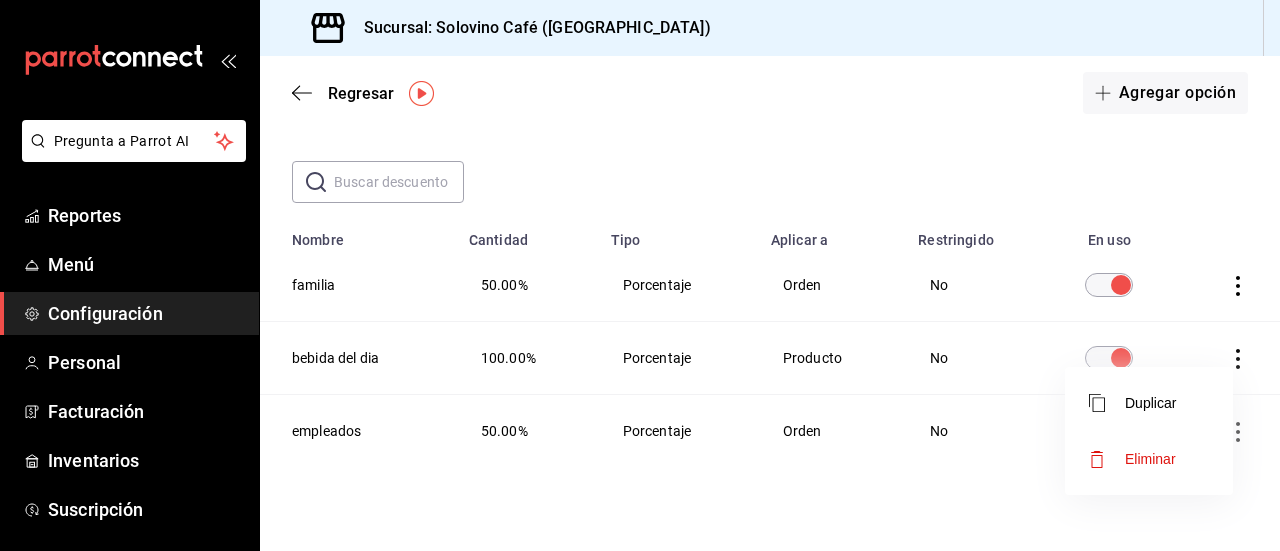 click at bounding box center (640, 275) 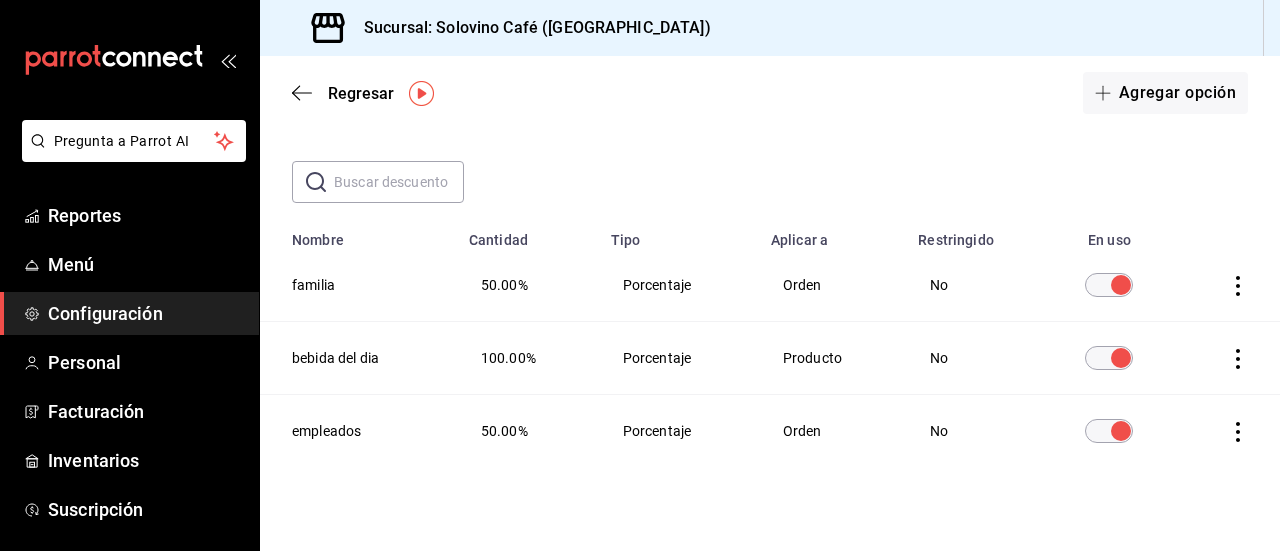 click on "50.00%" at bounding box center (504, 431) 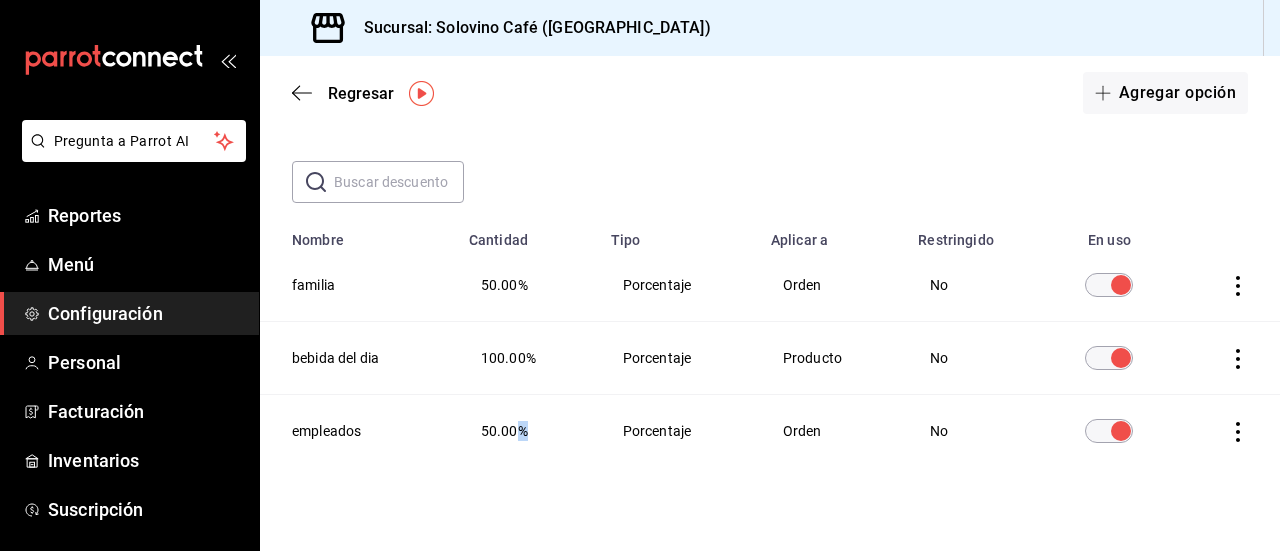 click on "50.00%" at bounding box center [504, 431] 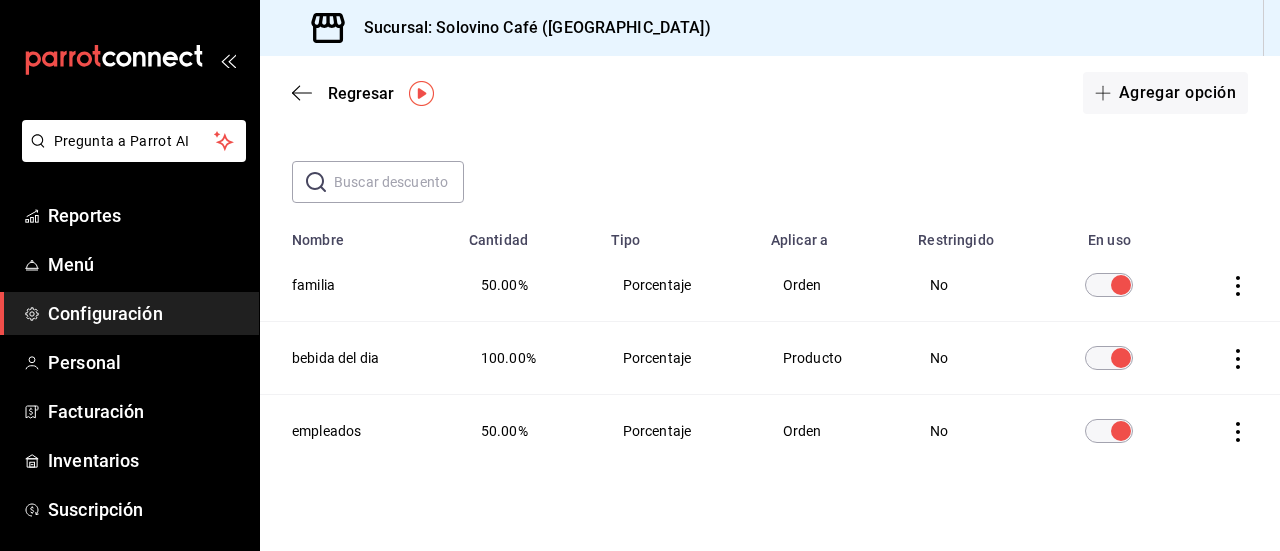 click on "50.00%" at bounding box center (504, 285) 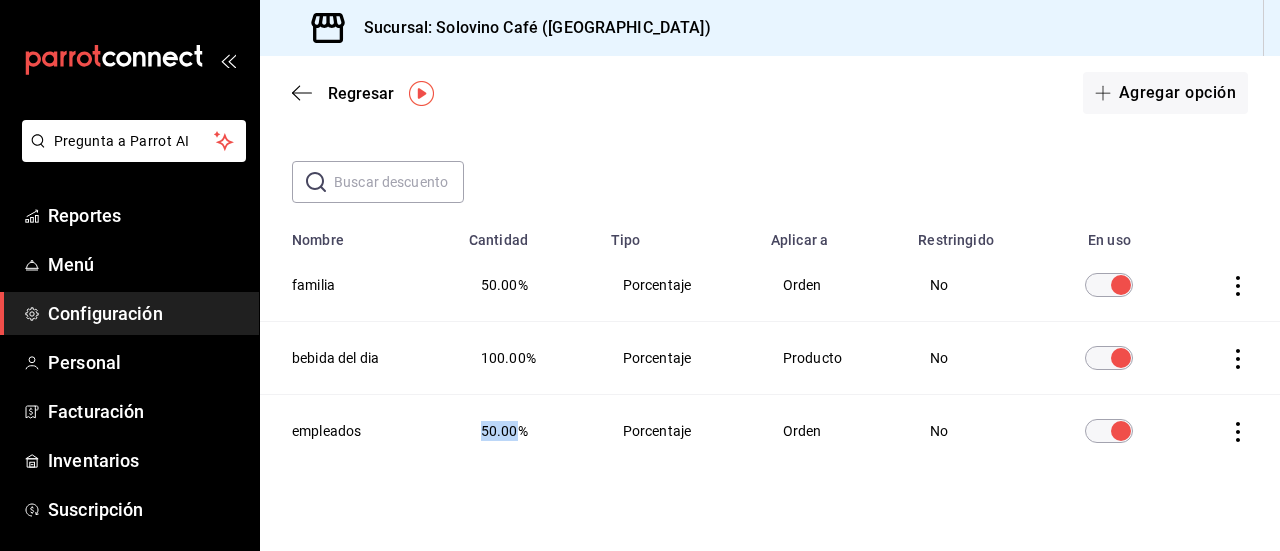 click on "50.00%" at bounding box center [504, 431] 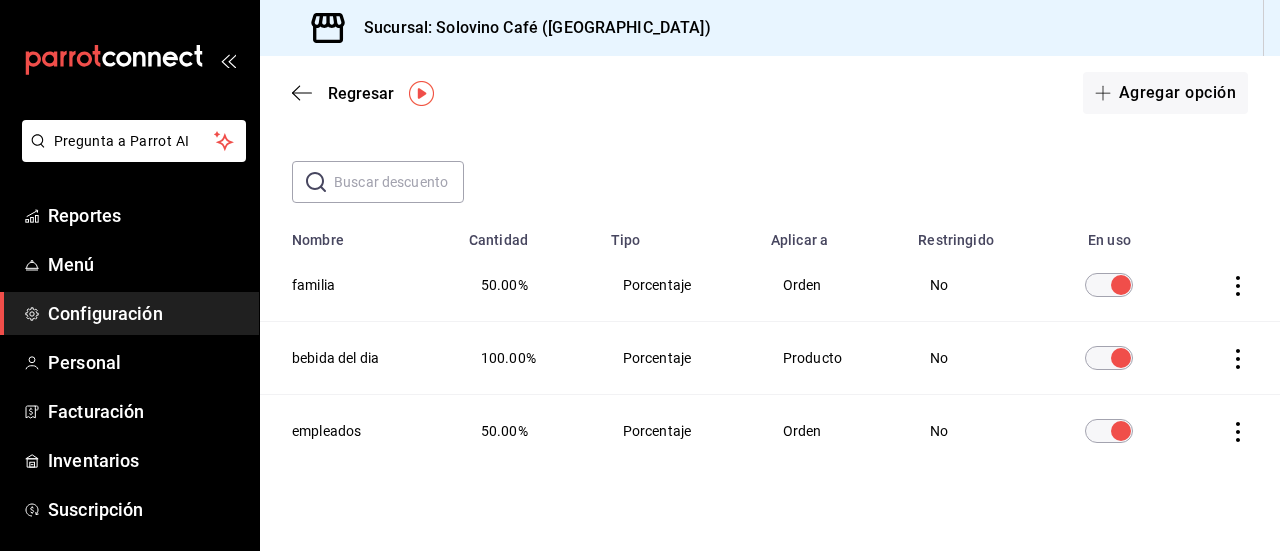 click on "Descuentos Agrega y edita descuentos de orden y artículo. ​ ​ Nombre Cantidad Tipo Aplicar a Restringido En uso familia 50.00% Porcentaje Orden No bebida del dia 100.00% Porcentaje Producto No empleados 50.00% Porcentaje Orden No" at bounding box center (770, 308) 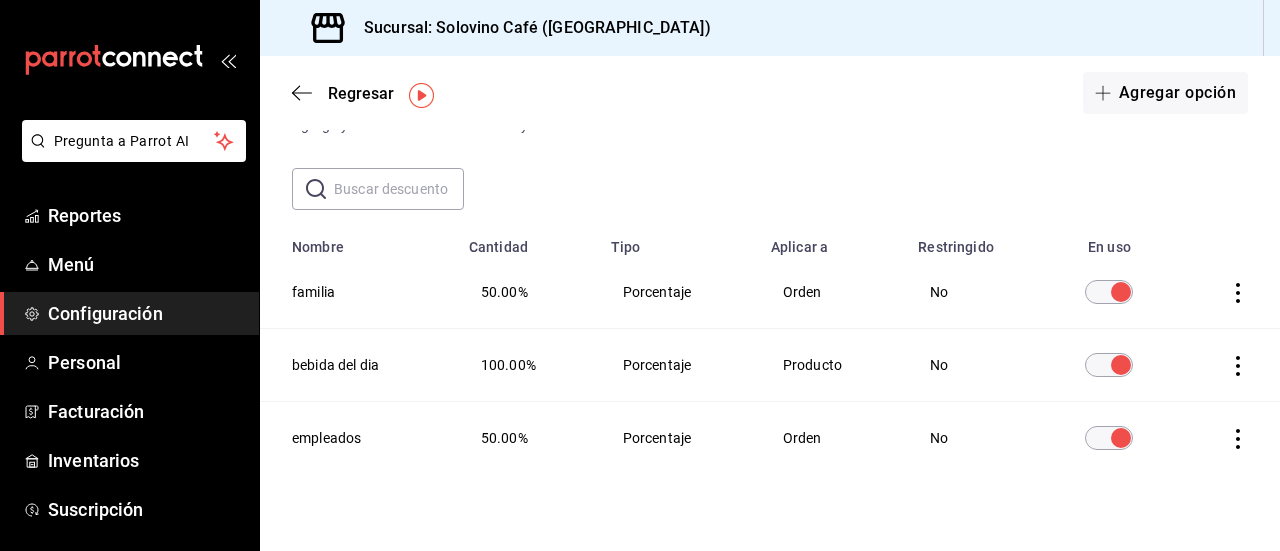 scroll, scrollTop: 58, scrollLeft: 0, axis: vertical 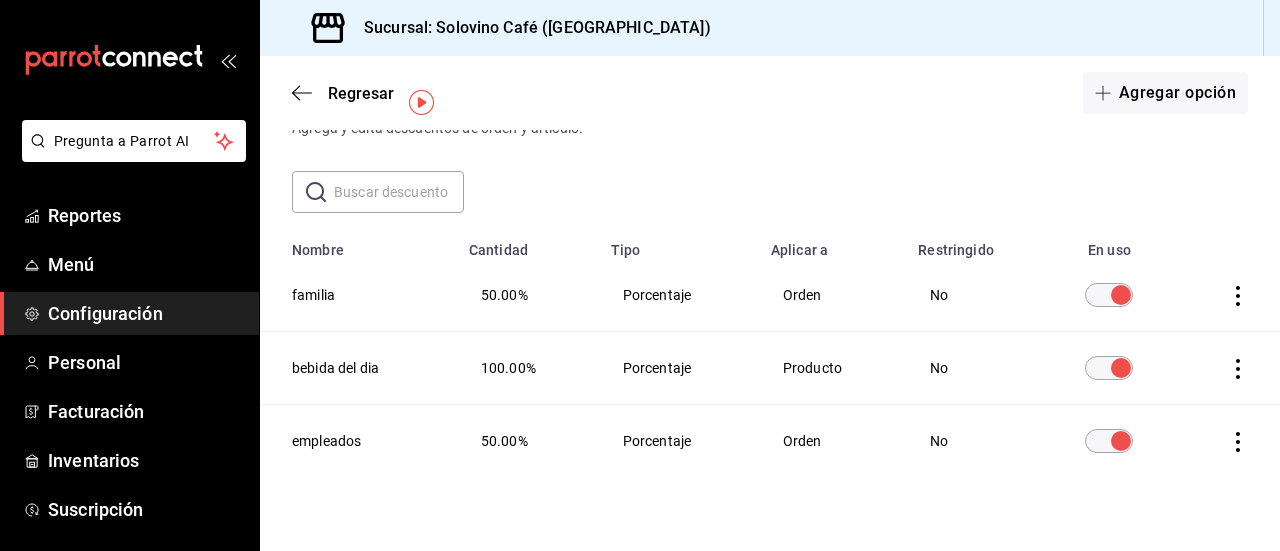click 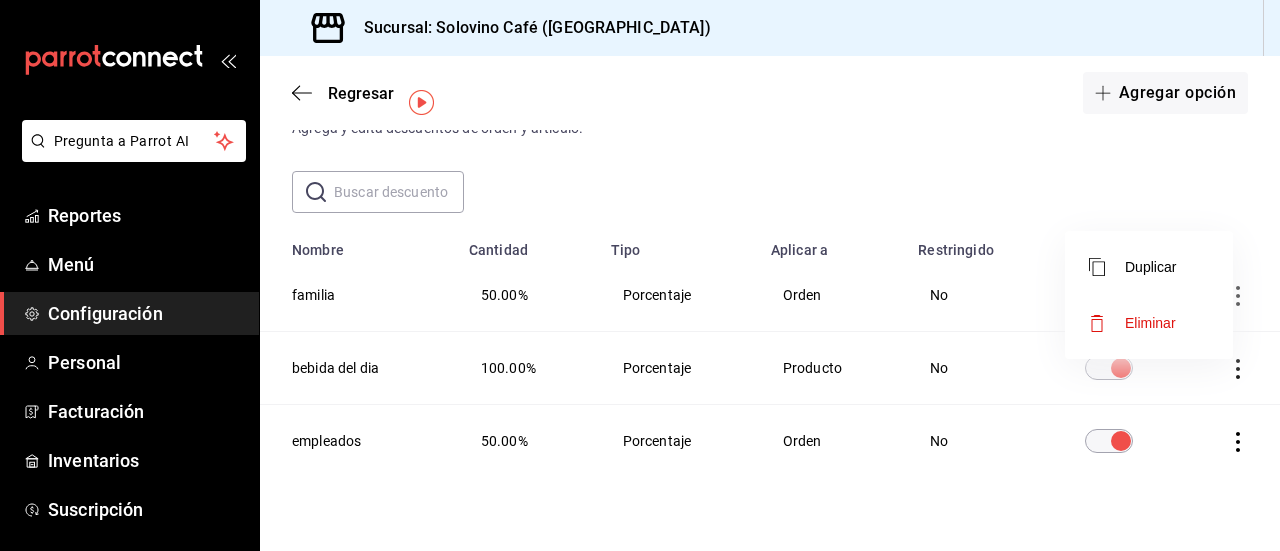 drag, startPoint x: 1224, startPoint y: 285, endPoint x: 592, endPoint y: 215, distance: 635.86475 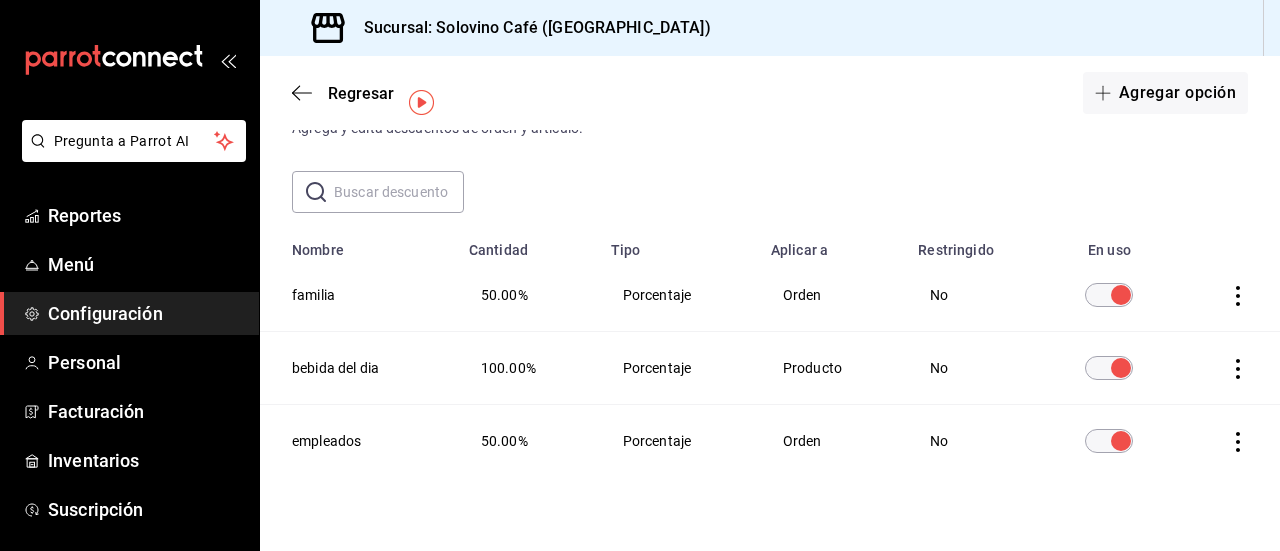 click at bounding box center [399, 192] 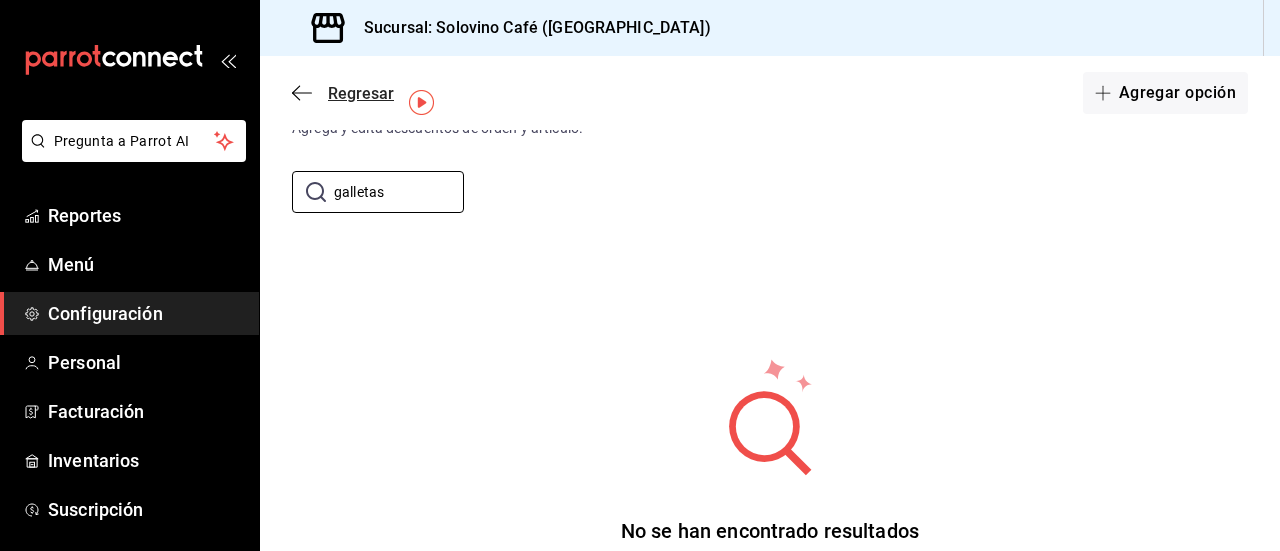 type on "galletas" 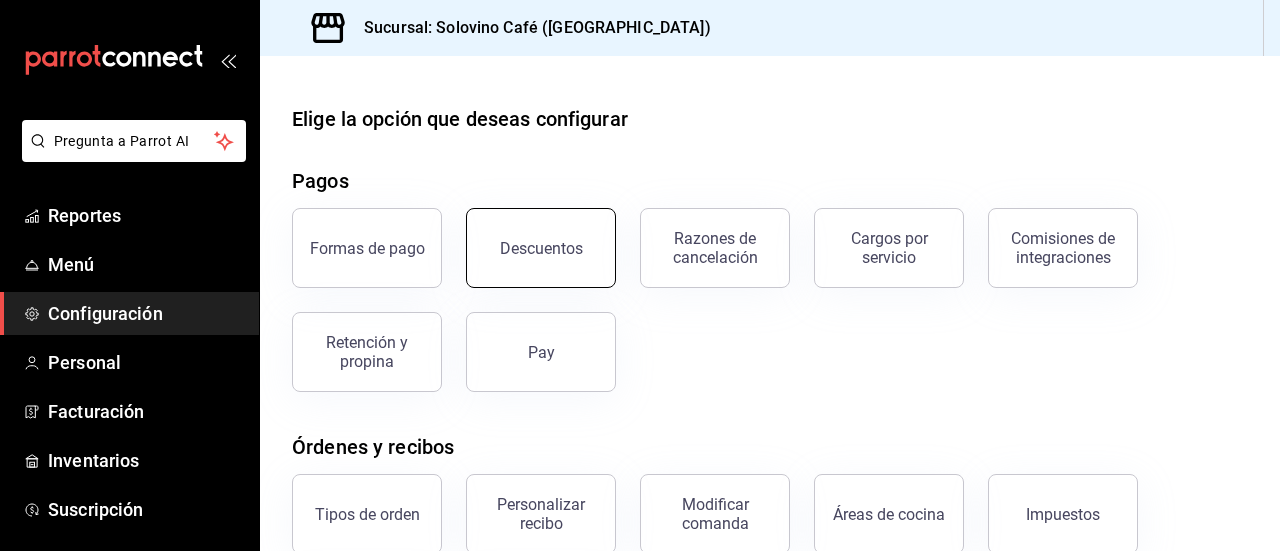 click on "Descuentos" at bounding box center (541, 248) 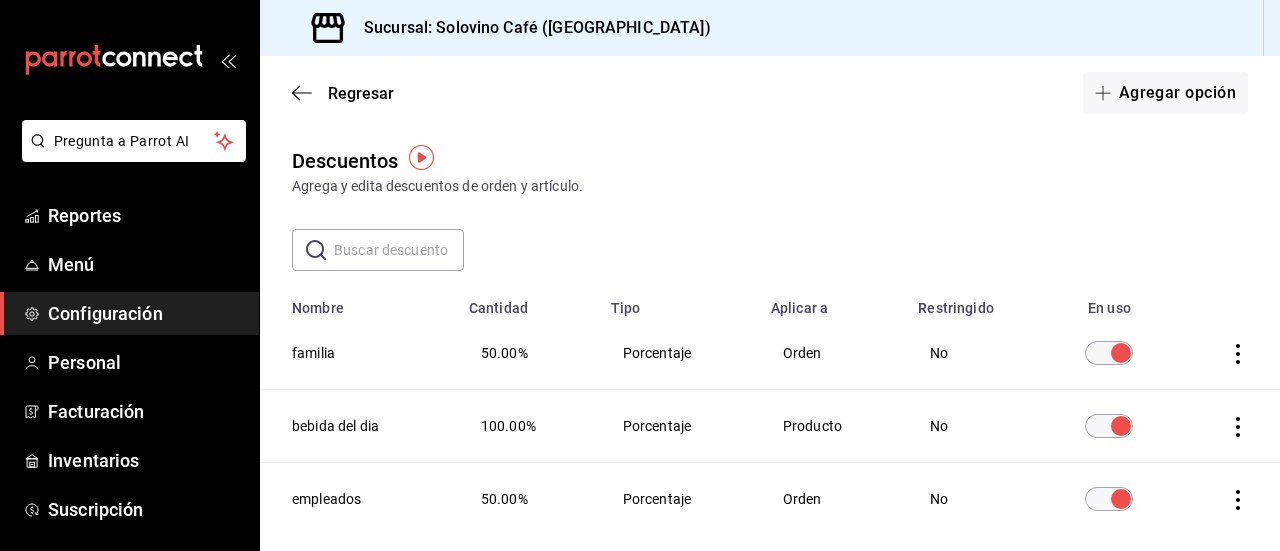 scroll, scrollTop: 3, scrollLeft: 0, axis: vertical 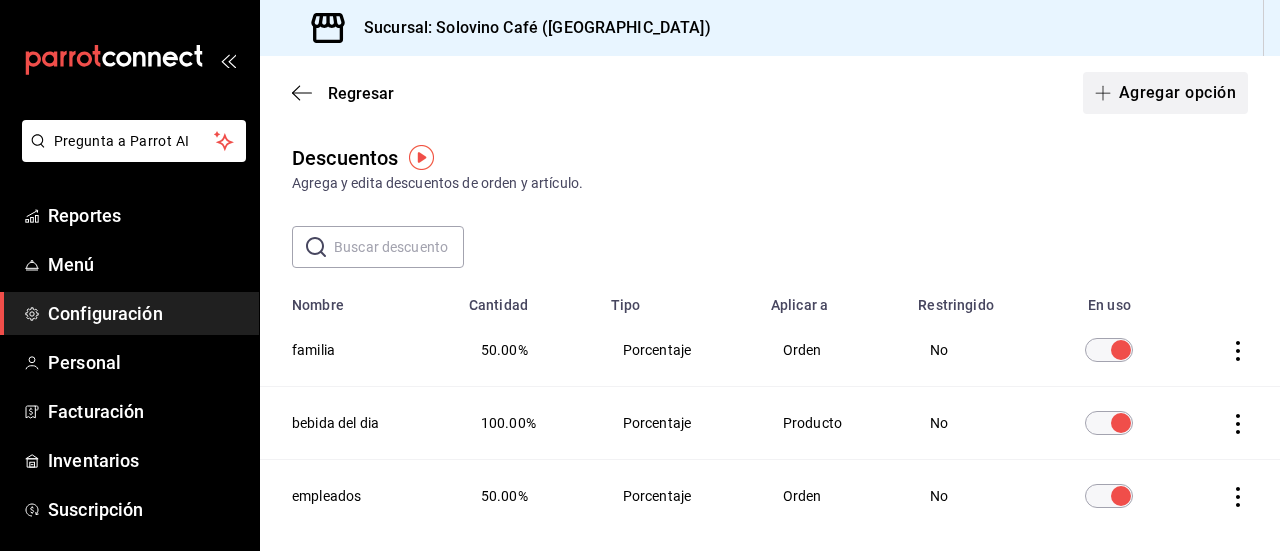 click on "Agregar opción" at bounding box center [1165, 93] 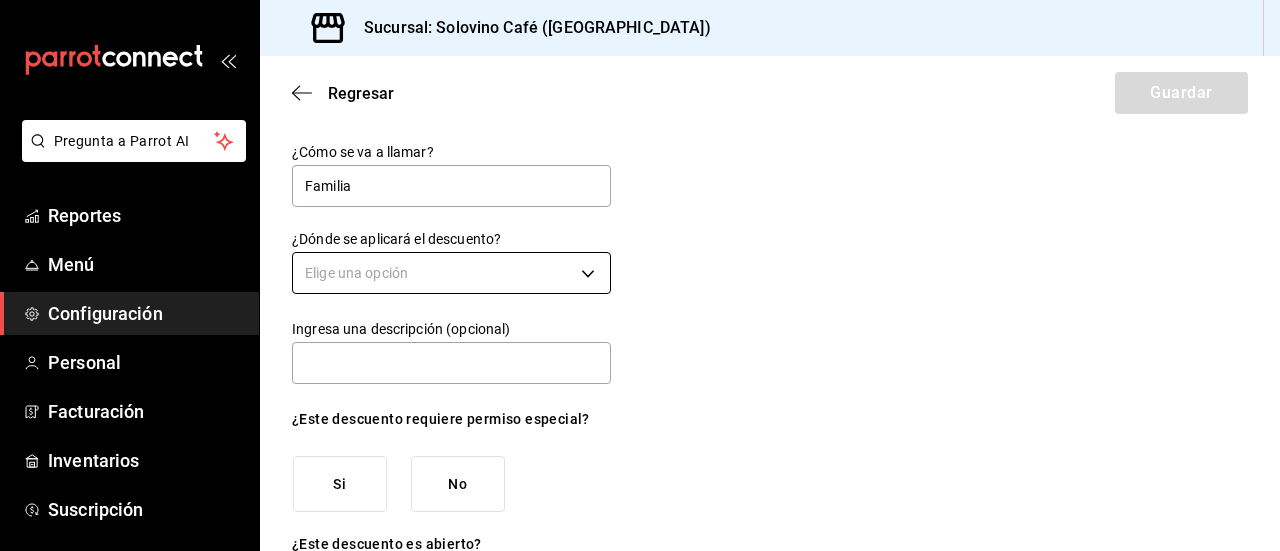 type on "Familia" 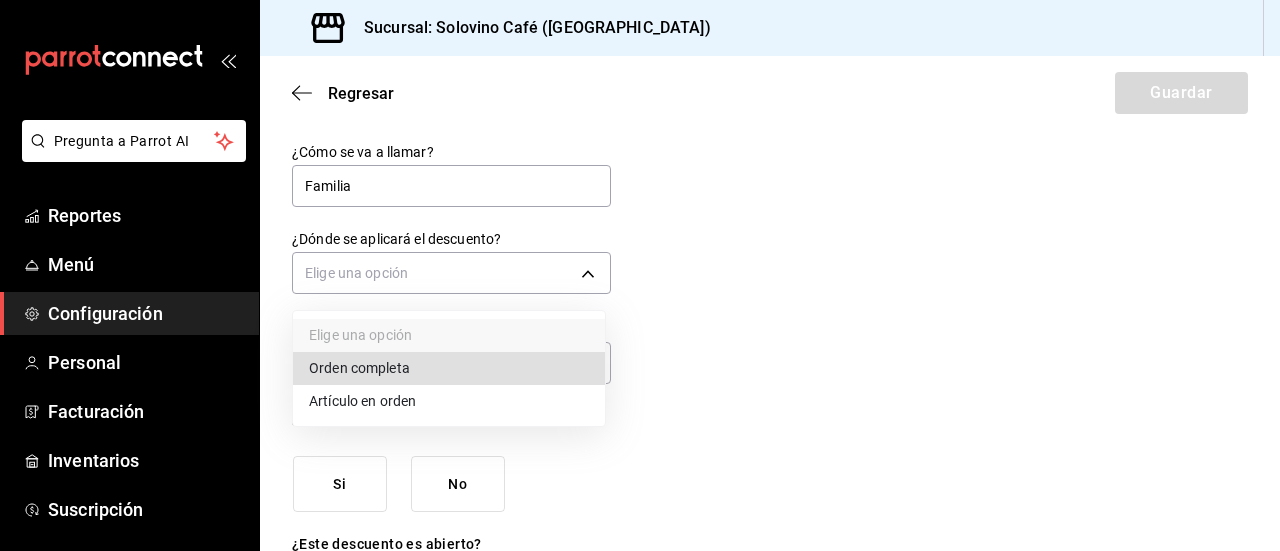 click on "Orden completa" at bounding box center (449, 368) 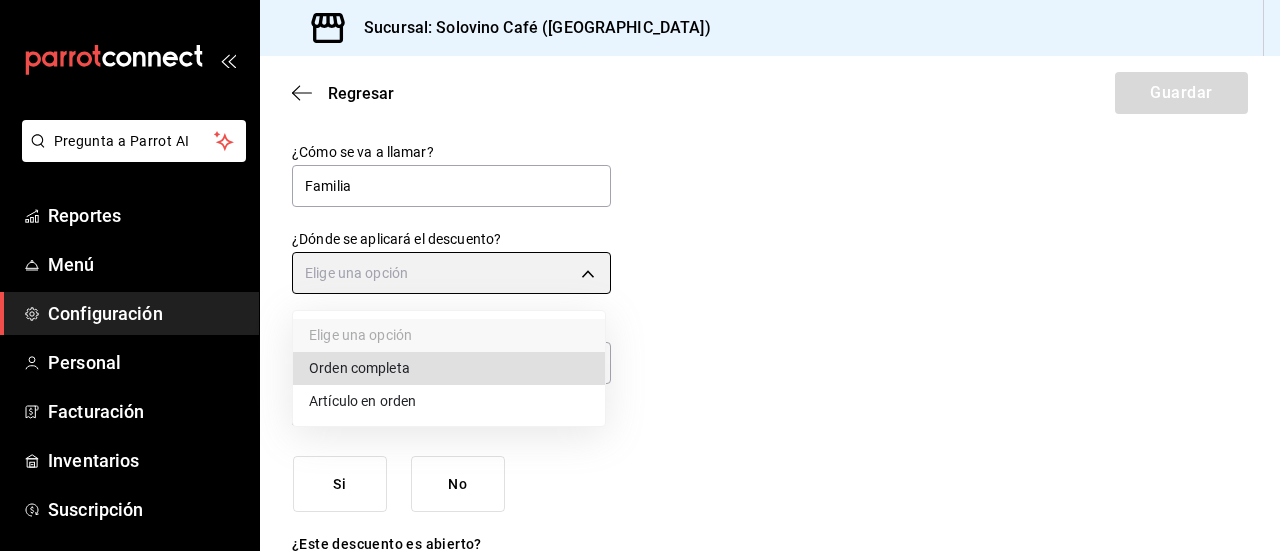 type on "ORDER" 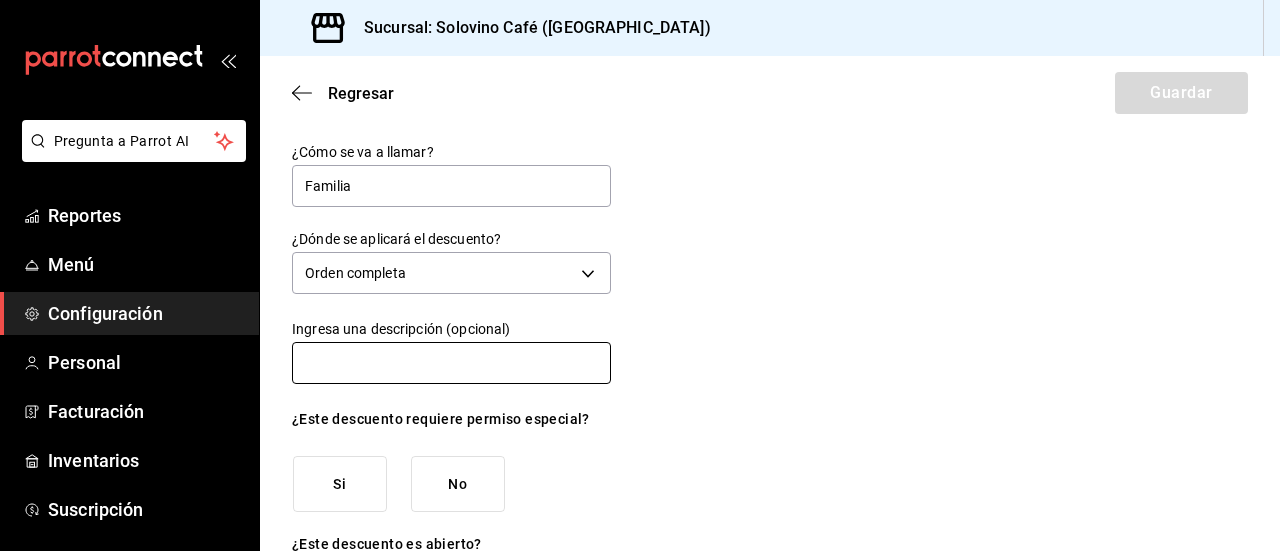 click at bounding box center [451, 363] 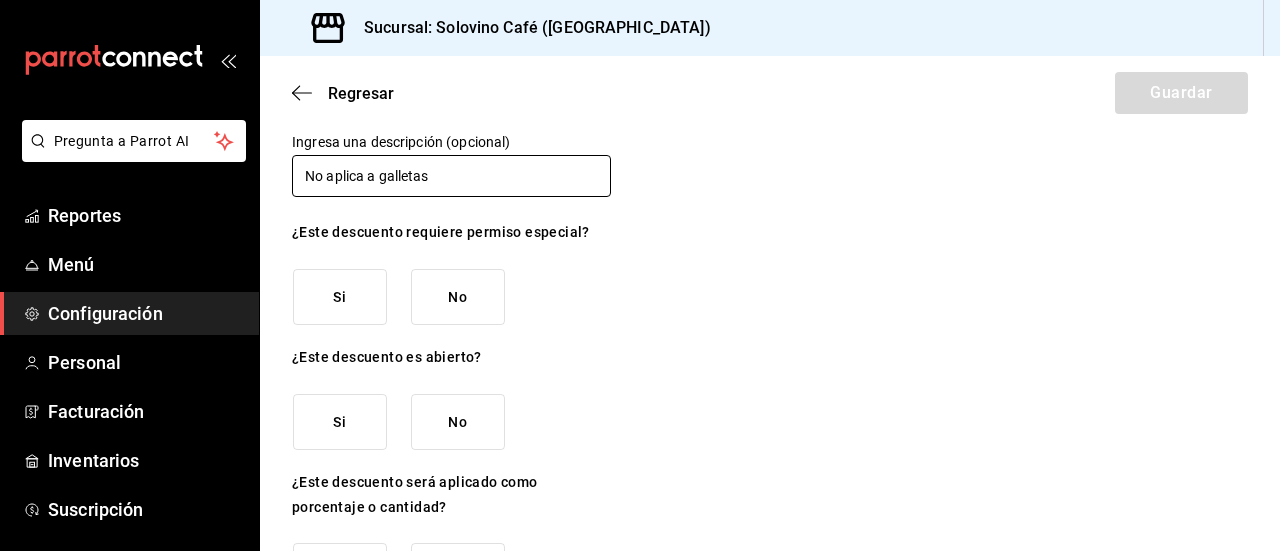 scroll, scrollTop: 188, scrollLeft: 0, axis: vertical 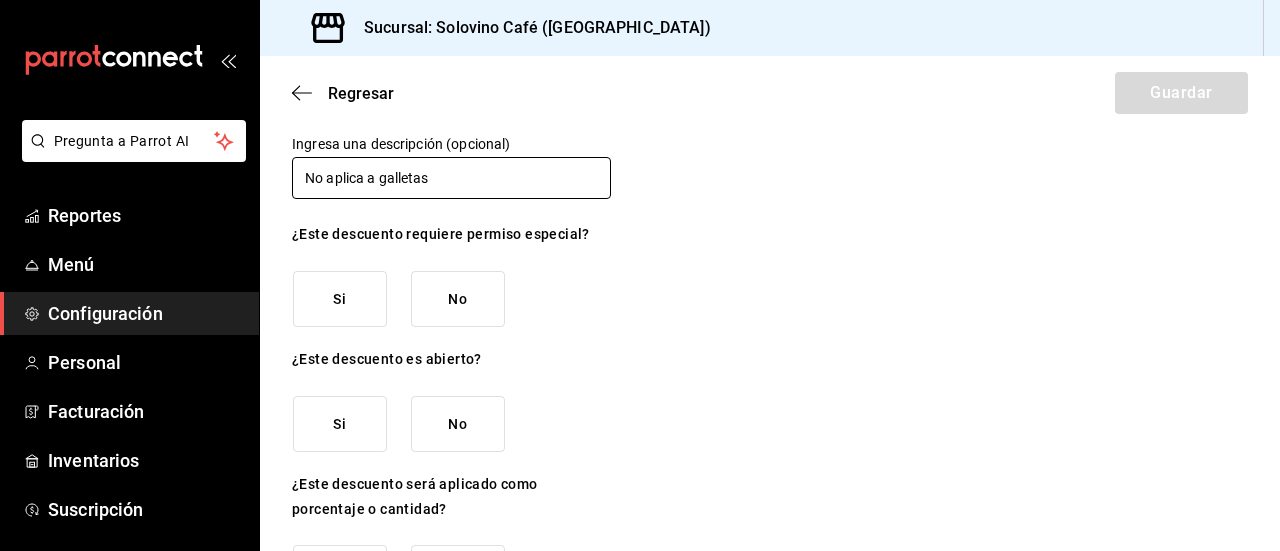 type on "No aplica a galletas" 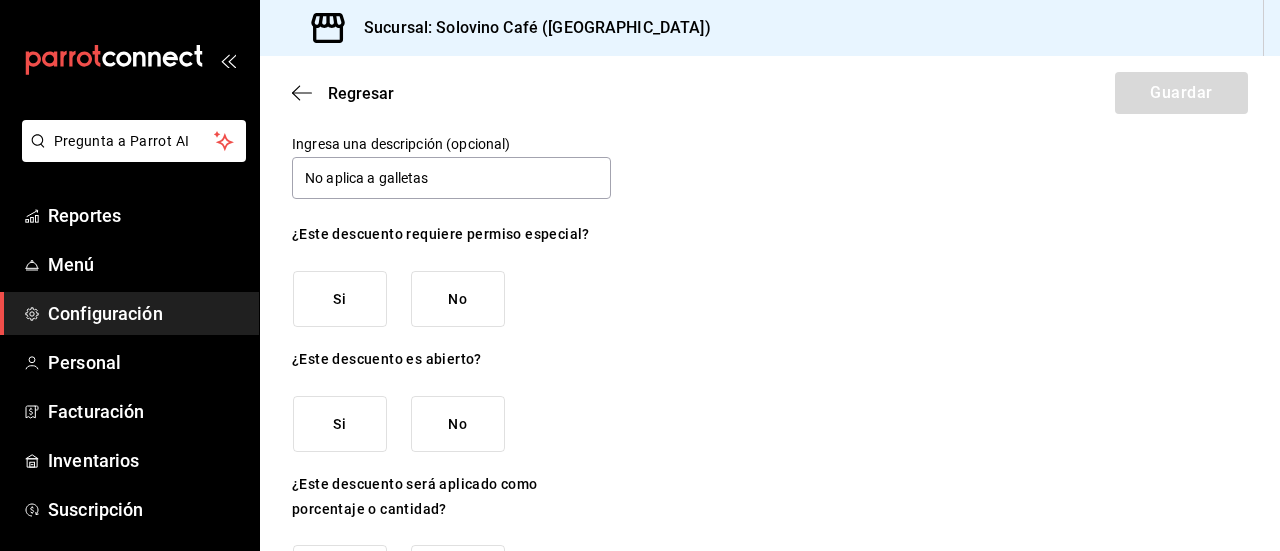 click on "No" at bounding box center (458, 299) 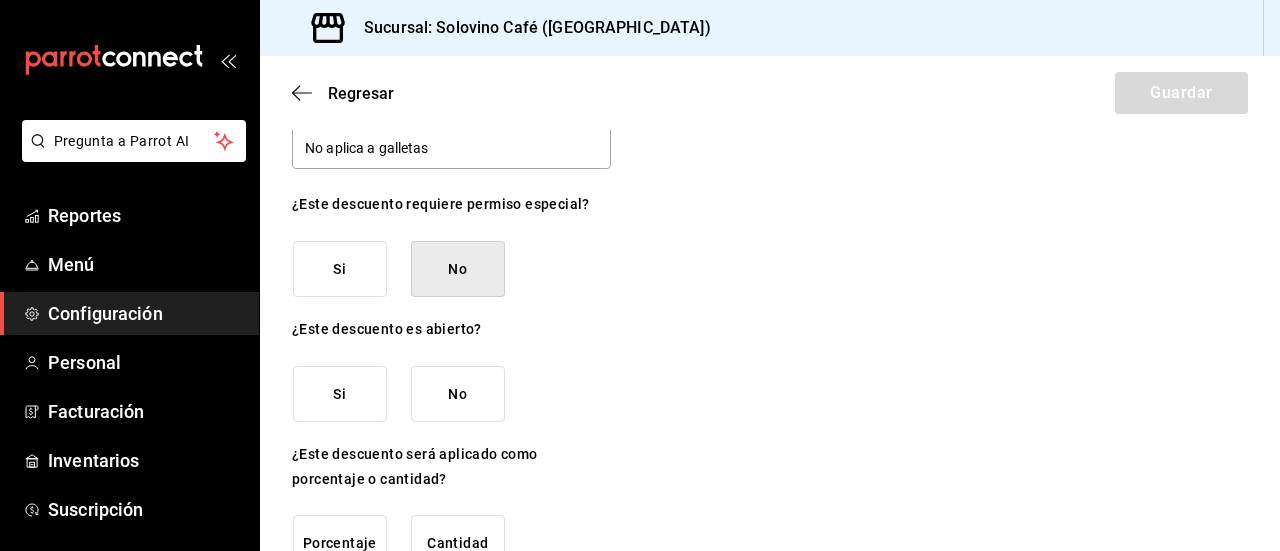 scroll, scrollTop: 268, scrollLeft: 0, axis: vertical 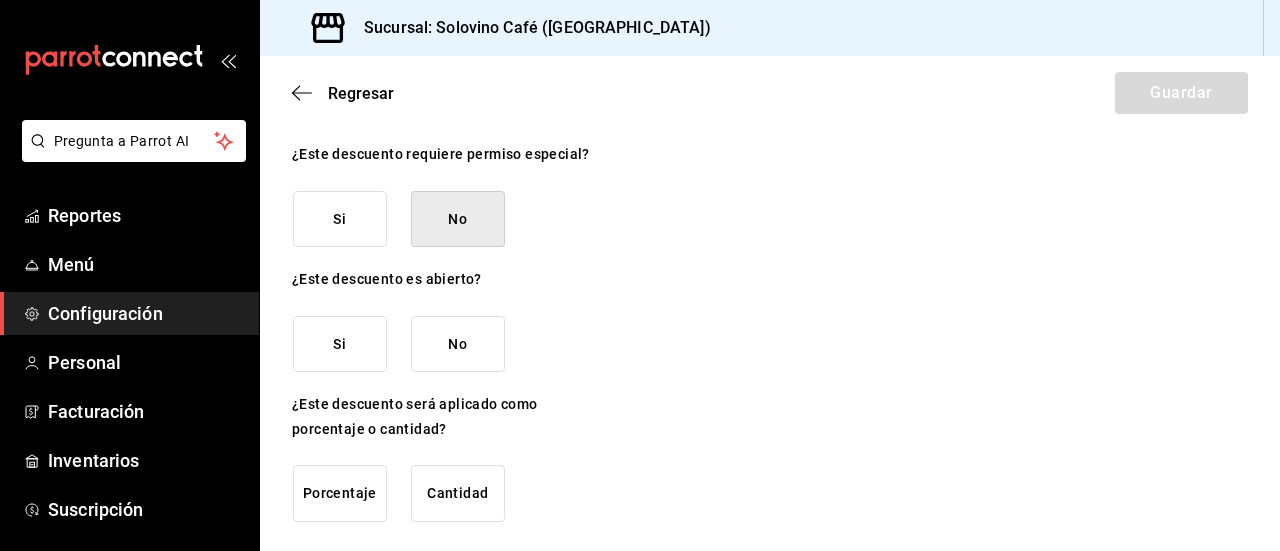 click on "No" at bounding box center [458, 344] 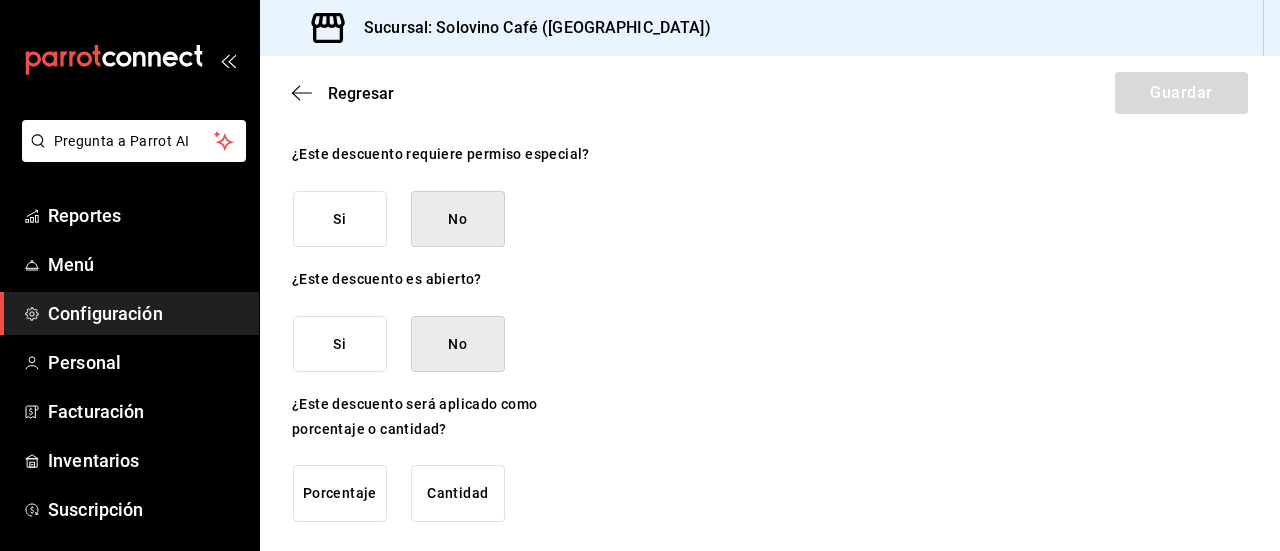 click on "Porcentaje" at bounding box center (340, 493) 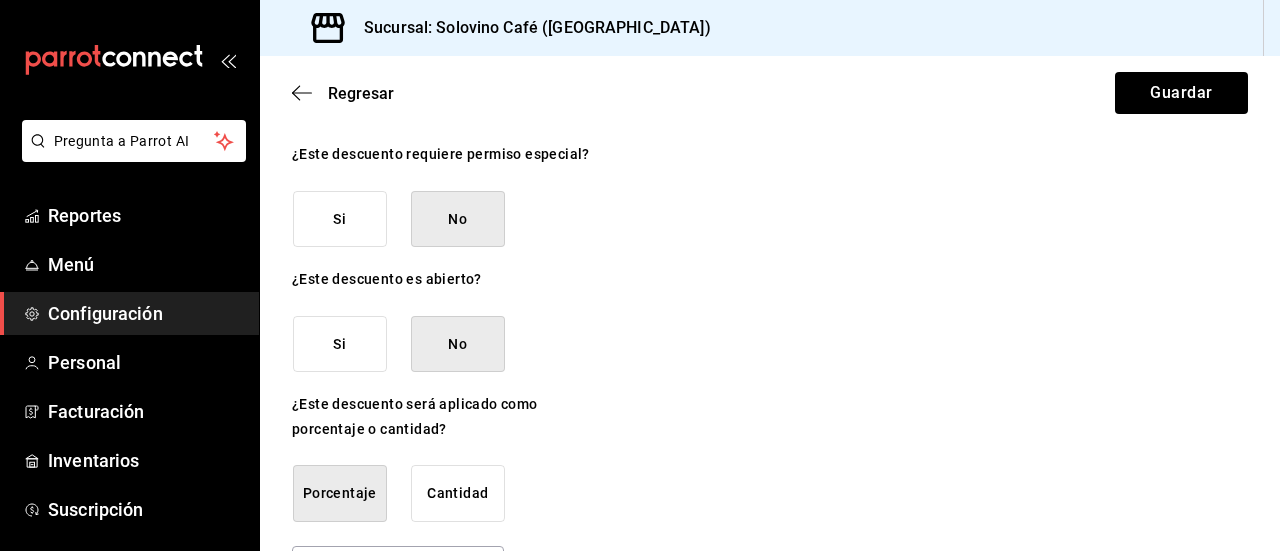 scroll, scrollTop: 334, scrollLeft: 0, axis: vertical 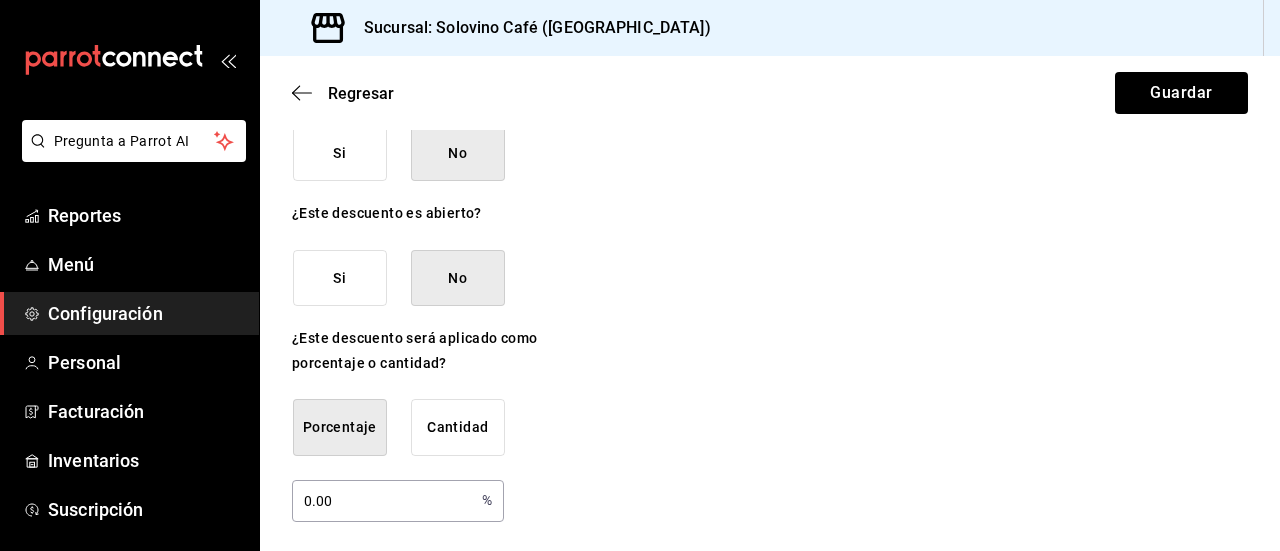 click on "0.00" at bounding box center [383, 500] 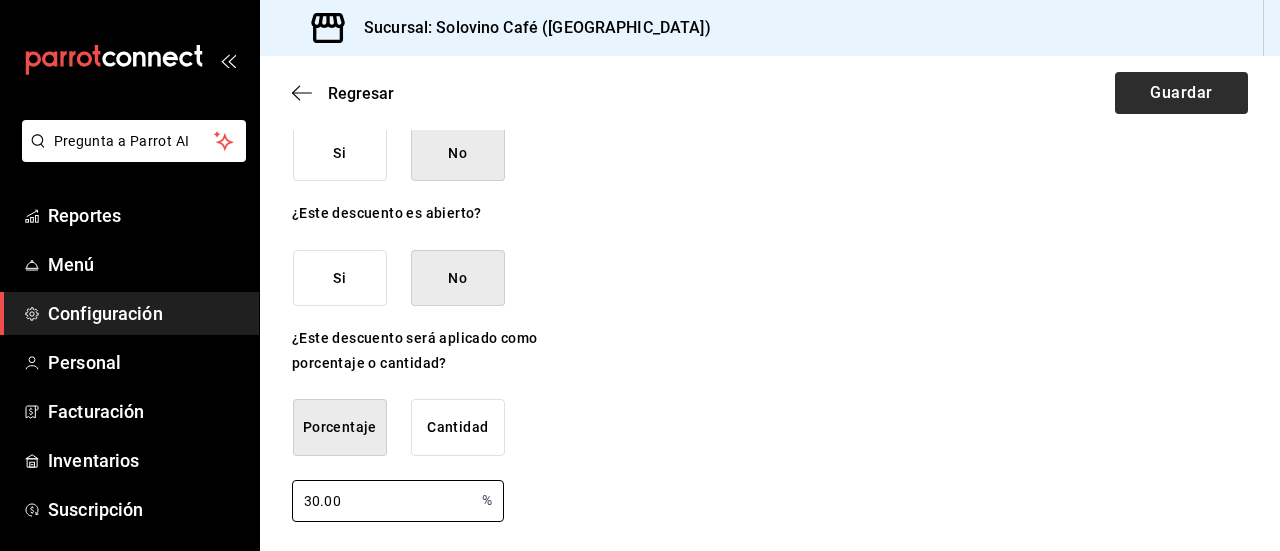 type on "30.00" 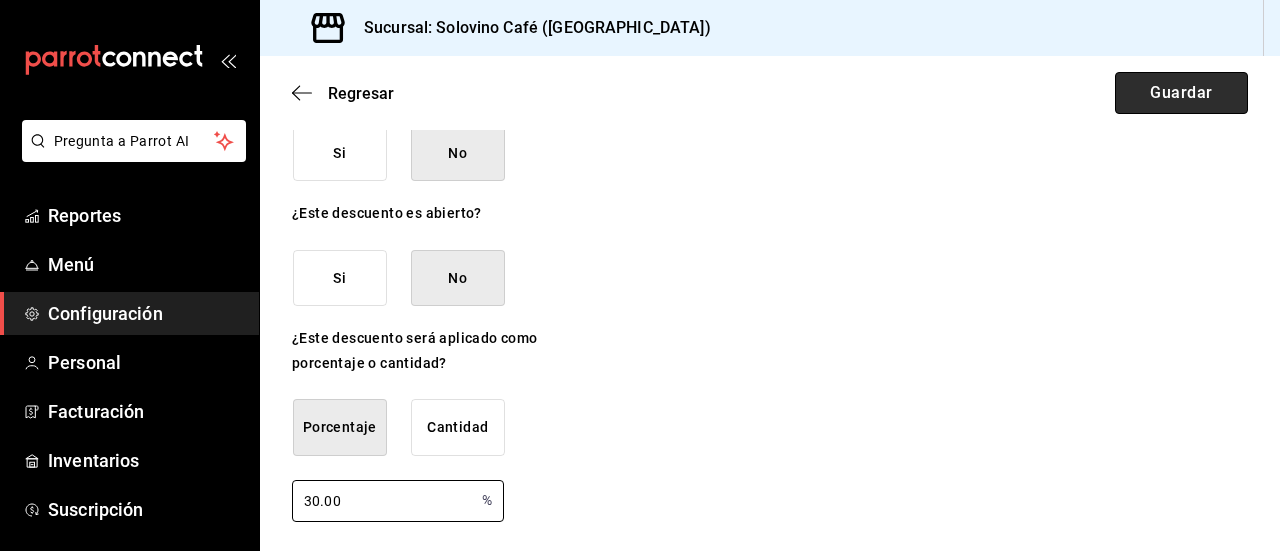 click on "Guardar" at bounding box center [1181, 93] 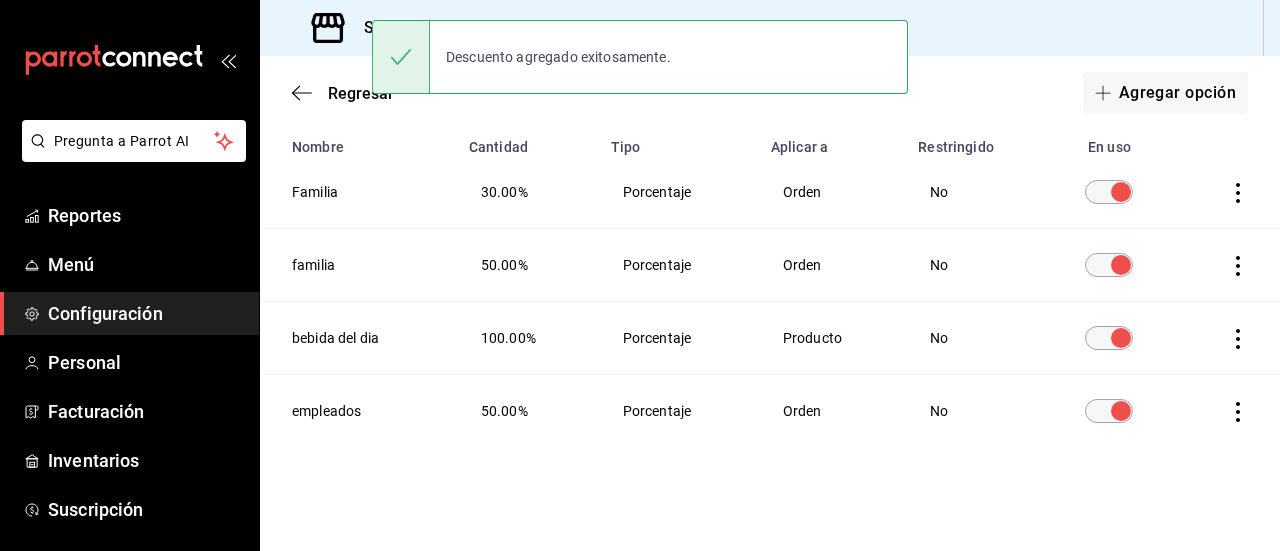 scroll, scrollTop: 0, scrollLeft: 0, axis: both 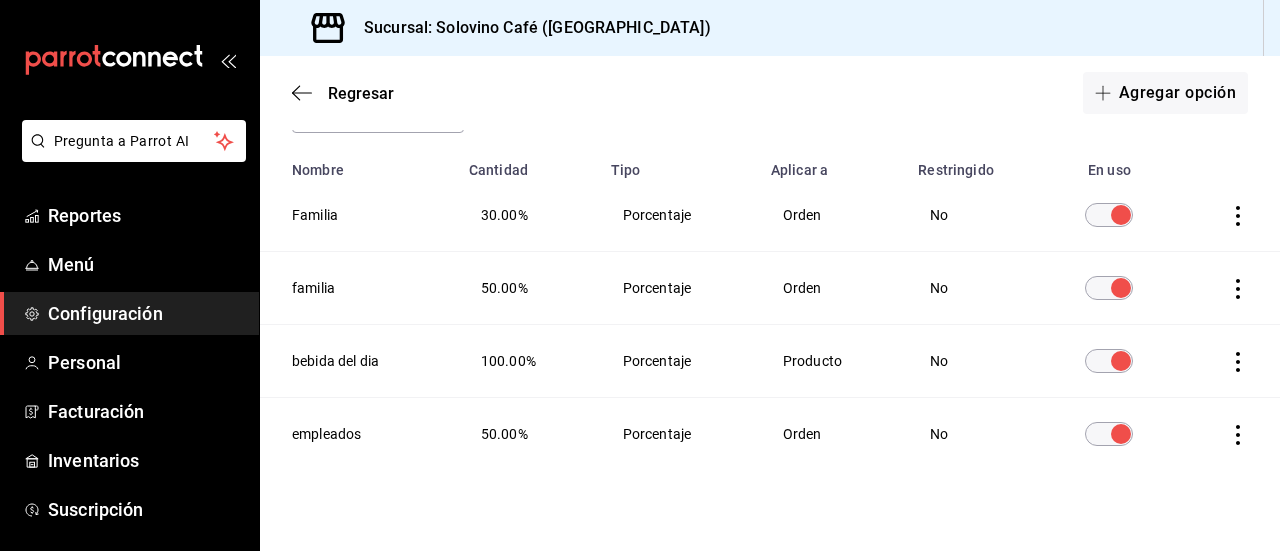 click 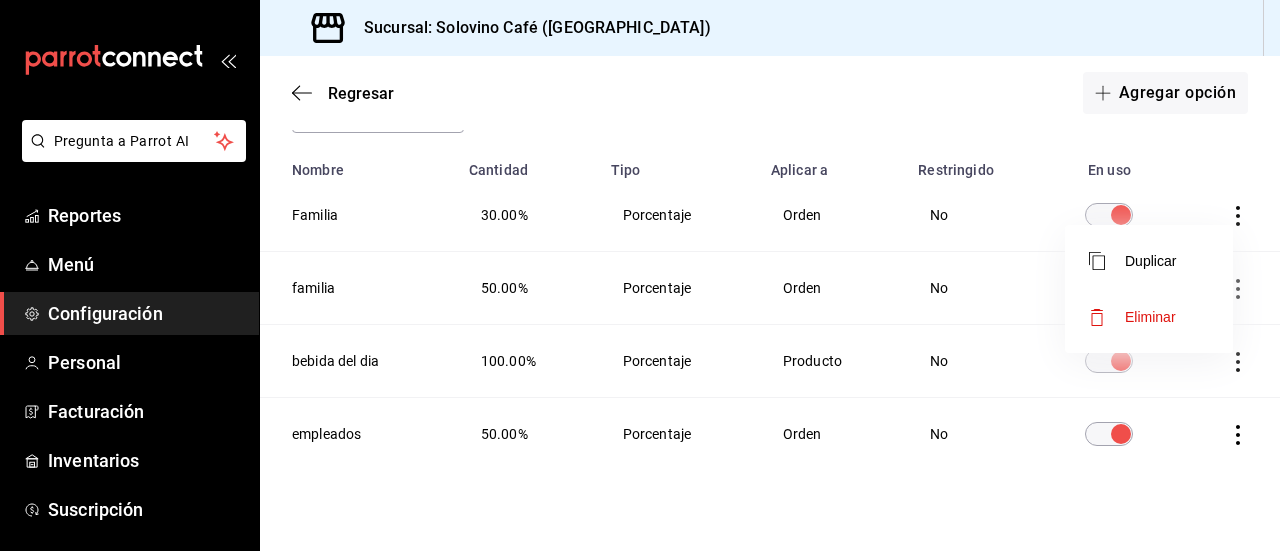 click on "Eliminar" at bounding box center (1150, 317) 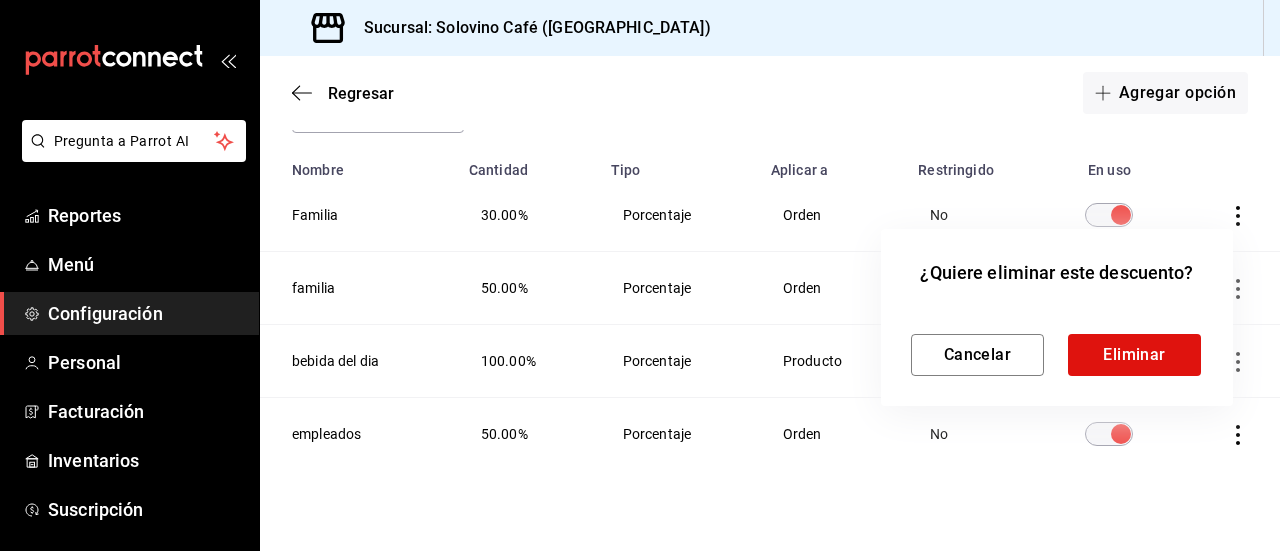 click at bounding box center [640, 275] 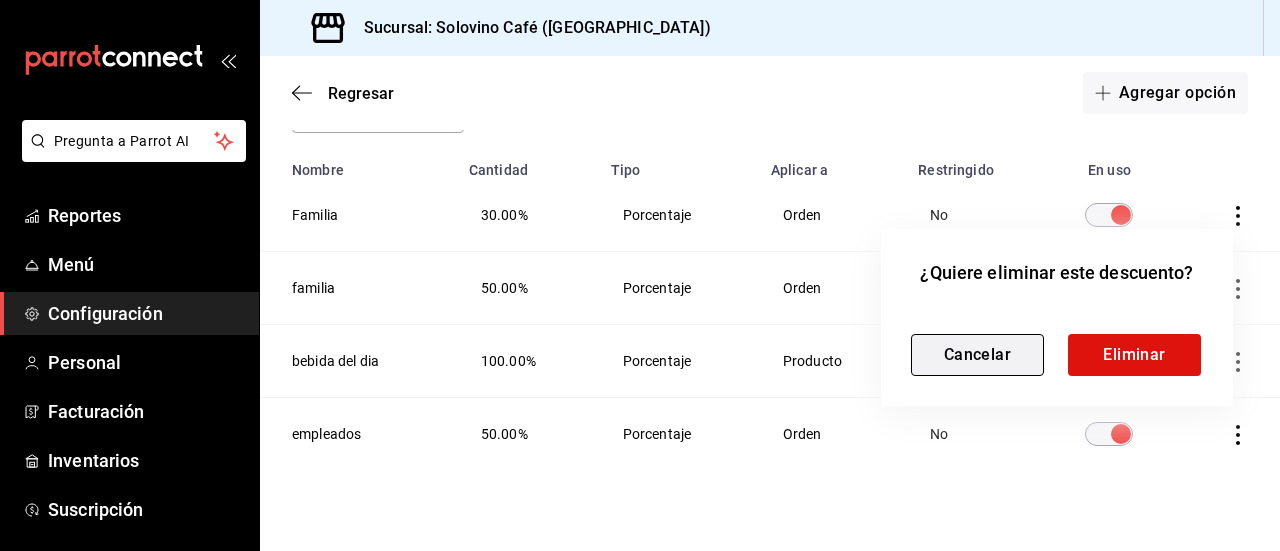 click on "Cancelar" at bounding box center [977, 355] 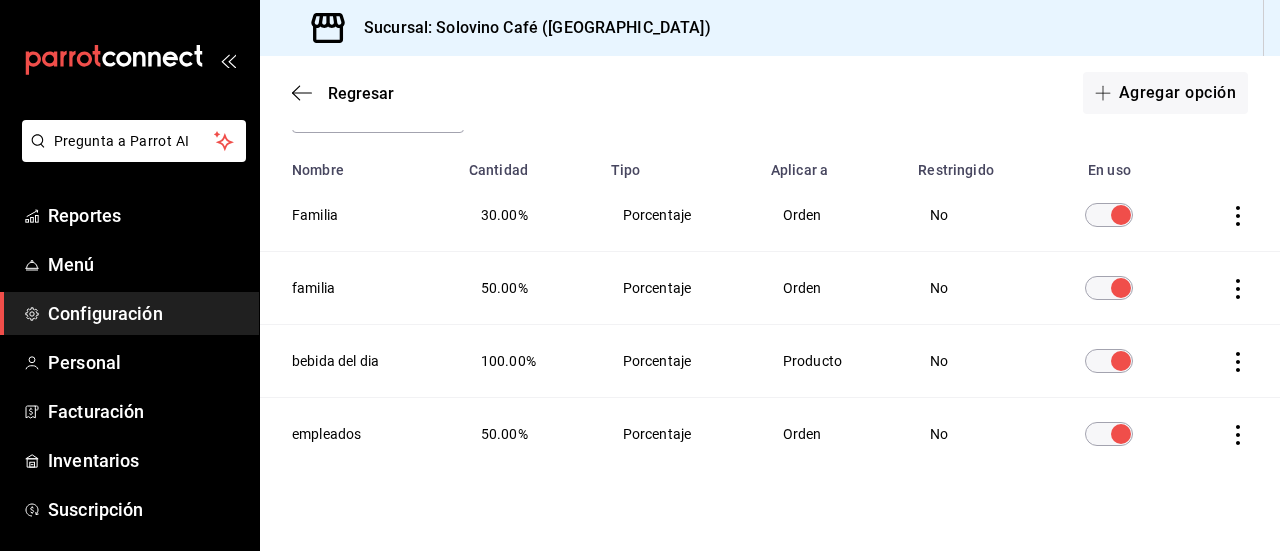 click 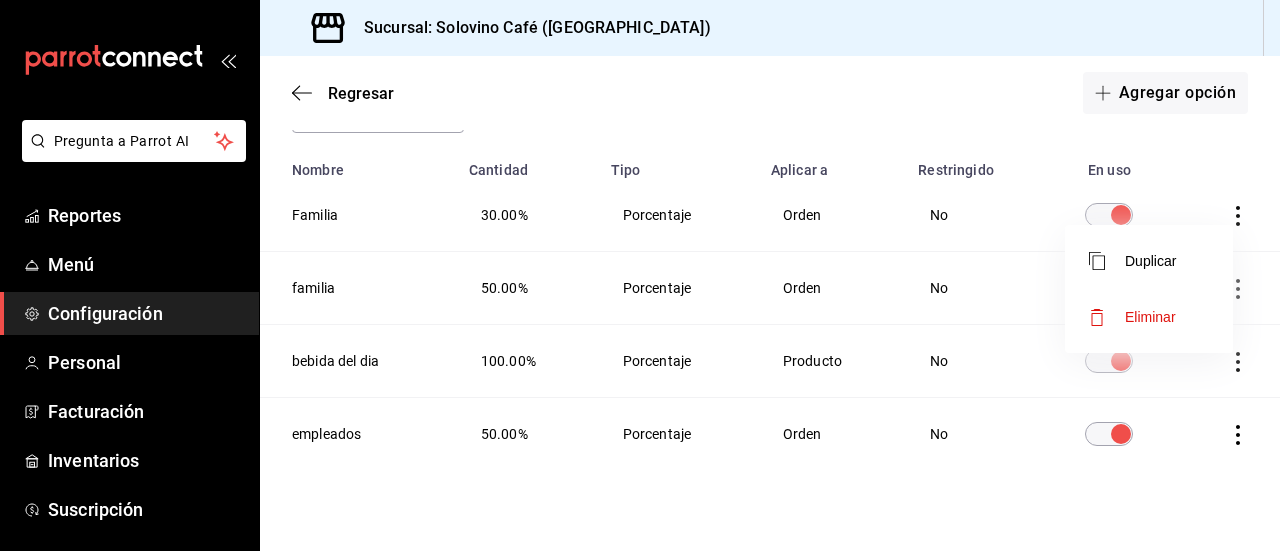 click on "Eliminar" at bounding box center (1150, 317) 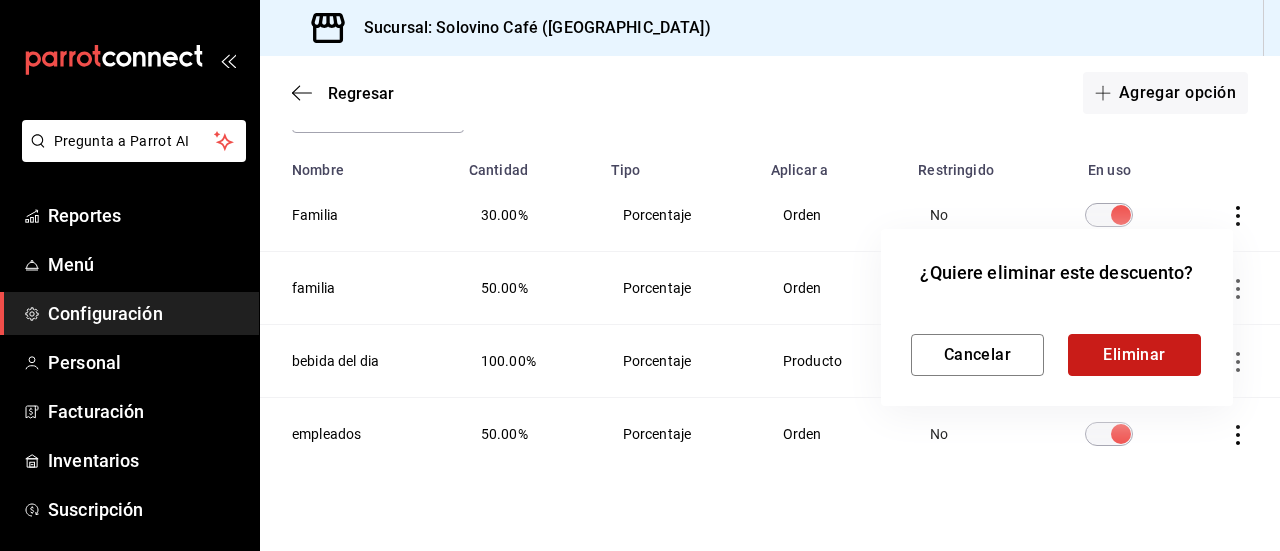 click on "Eliminar" at bounding box center (1134, 355) 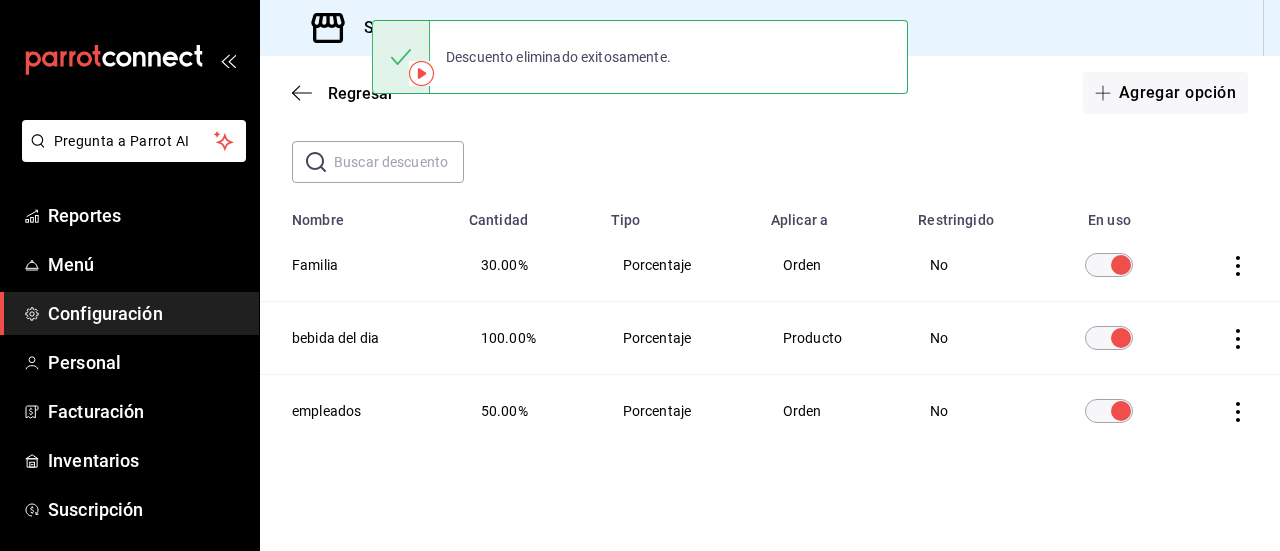 scroll, scrollTop: 87, scrollLeft: 0, axis: vertical 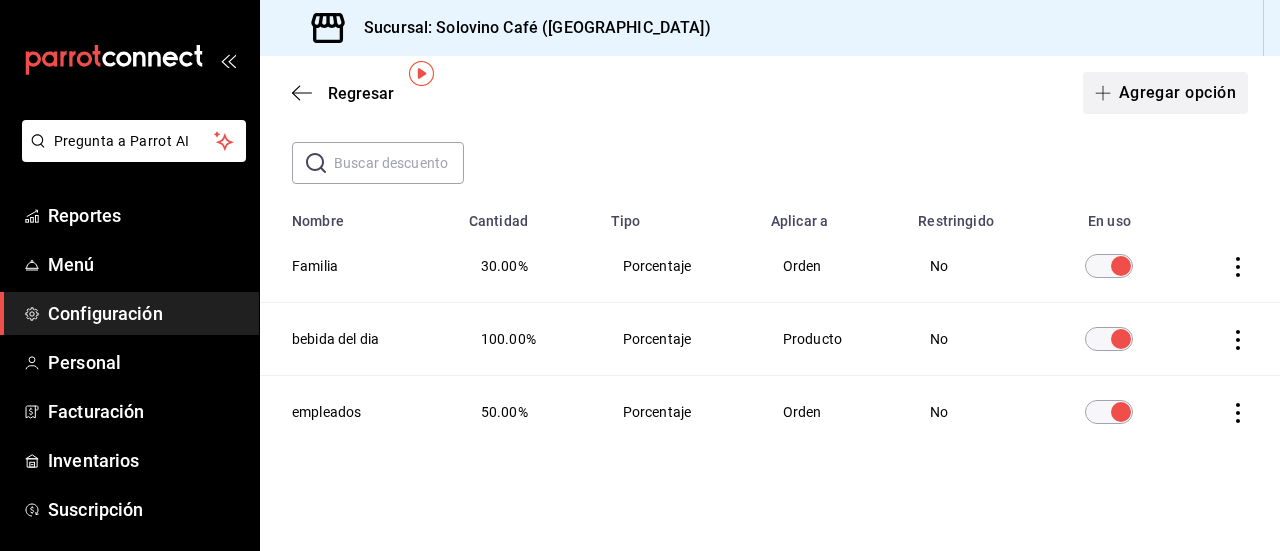 click on "Agregar opción" at bounding box center [1165, 93] 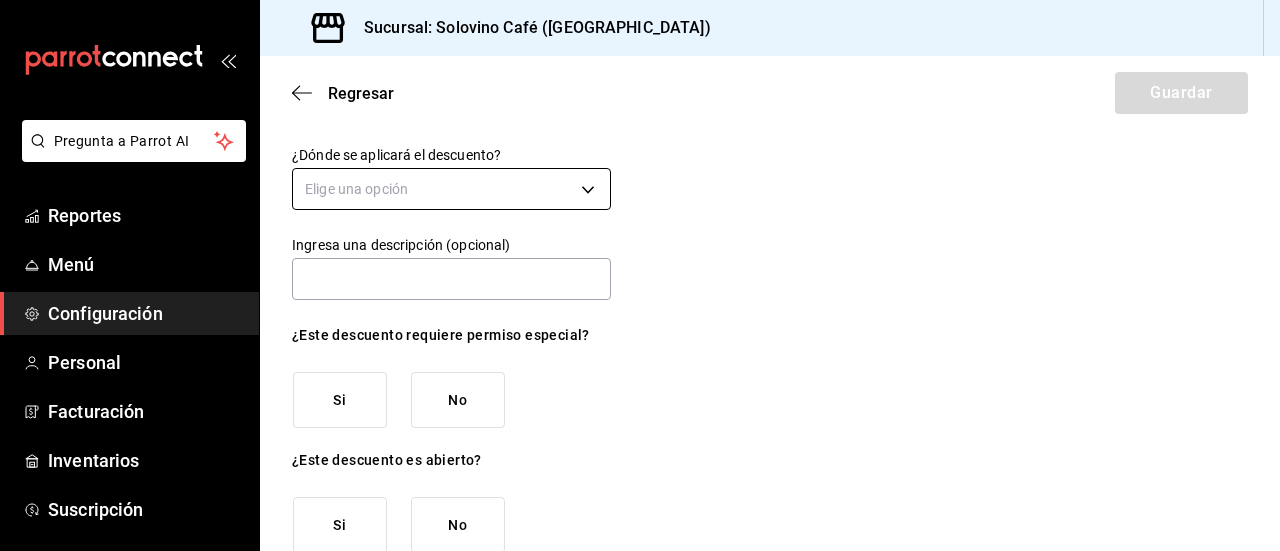 click on "Pregunta a Parrot AI Reportes   Menú   Configuración   Personal   Facturación   Inventarios   Suscripción   Ayuda Recomienda Parrot   [PERSON_NAME]   Sugerir nueva función   Sucursal: Solovino Café ([GEOGRAPHIC_DATA]) Regresar Guardar ¿Cómo se va a llamar? ¿Dónde se aplicará el descuento? Elige una opción Ingresa una descripción (opcional) ¿Este descuento requiere permiso especial? Si No ¿Este descuento es abierto? Si No ¿Este descuento será aplicado como porcentaje o cantidad? Porcentaje Cantidad GANA 1 MES GRATIS EN TU SUSCRIPCIÓN AQUÍ ¿Recuerdas cómo empezó tu restaurante?
[DATE] puedes ayudar a un colega a tener el mismo cambio que tú viviste.
Recomienda Parrot directamente desde tu Portal Administrador.
Es fácil y rápido.
🎁 Por cada restaurante que se una, ganas 1 mes gratis. Pregunta a Parrot AI Reportes   Menú   Configuración   Personal   Facturación   Inventarios   Suscripción   Ayuda Recomienda Parrot   [PERSON_NAME]   Sugerir nueva función   Visitar centro de ayuda" at bounding box center (640, 275) 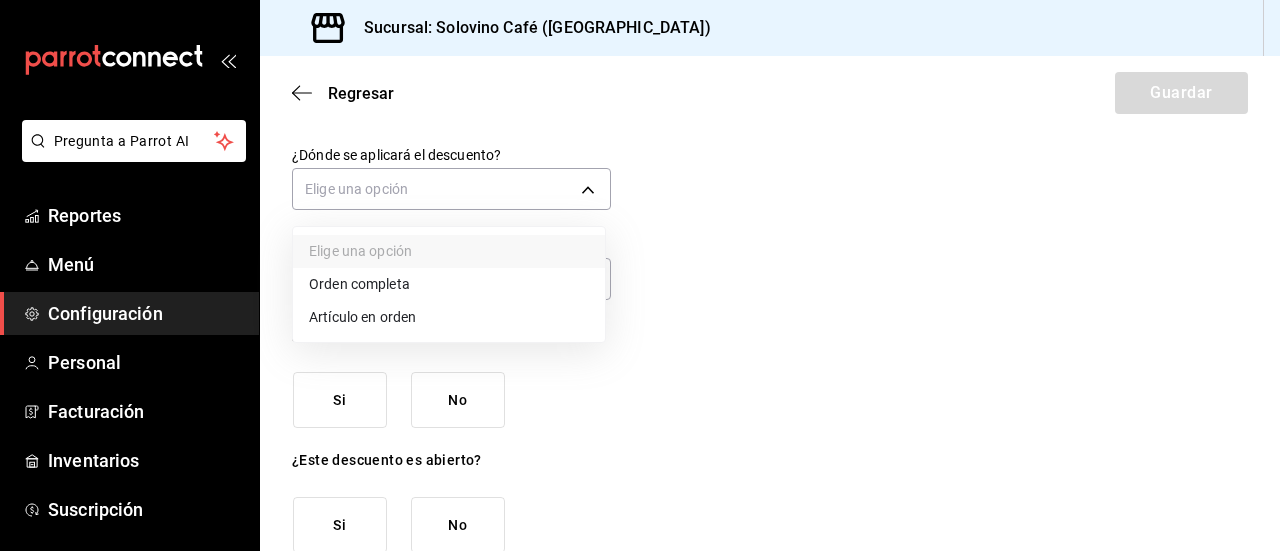 click on "Artículo en orden" at bounding box center (449, 317) 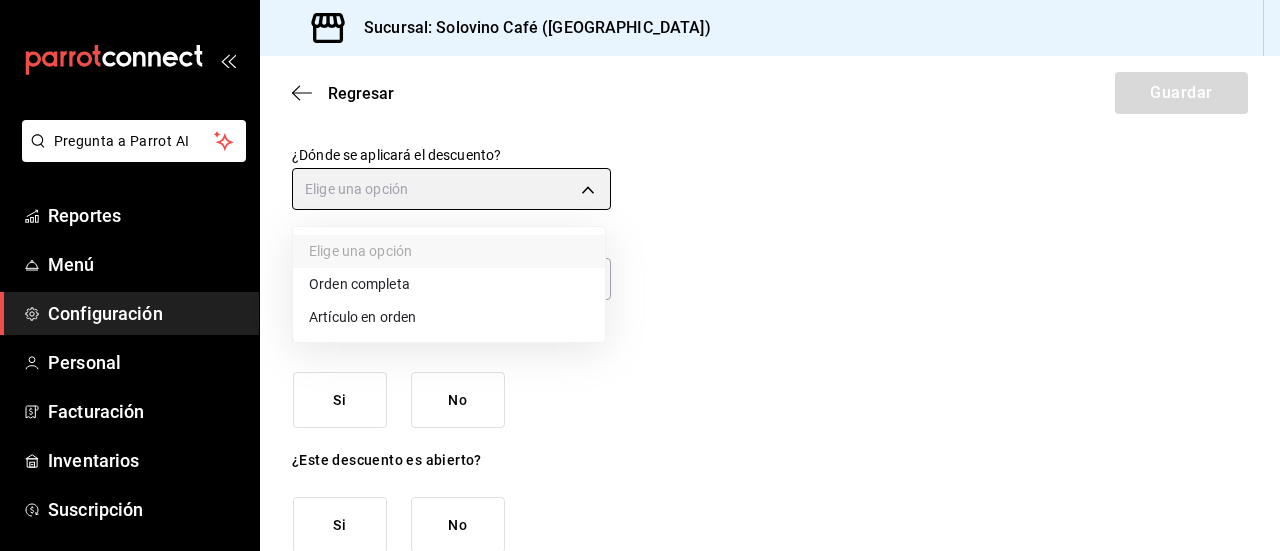 type on "ORDER_ITEM" 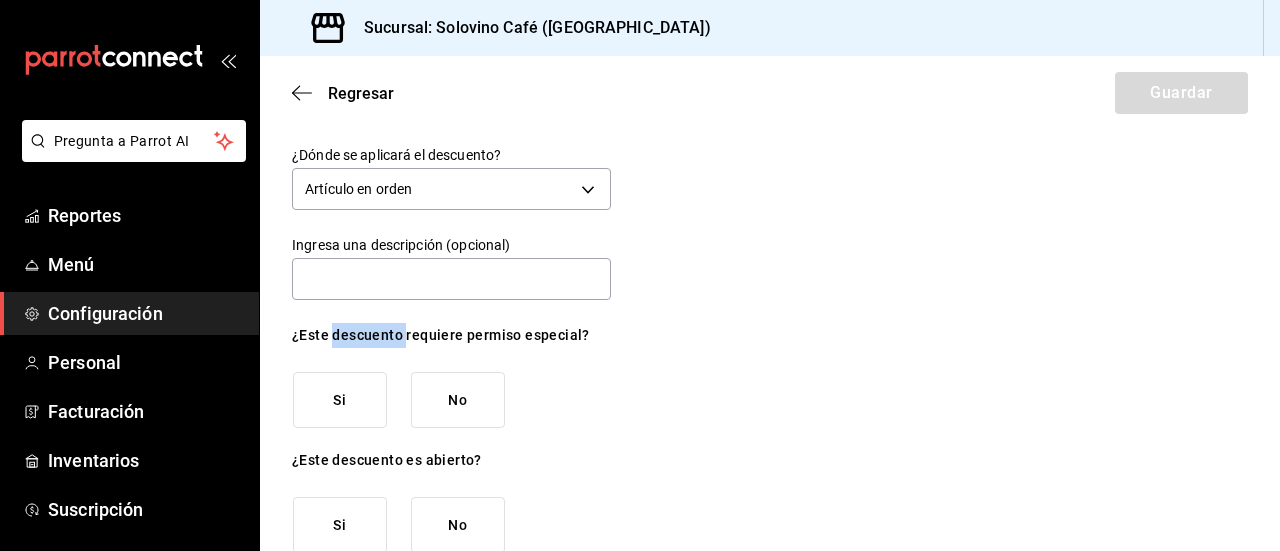 click on "¿Cómo se va a llamar? ¿Dónde se aplicará el descuento? Artículo en orden ORDER_ITEM Ingresa una descripción (opcional) ¿Este descuento requiere permiso especial? Si No ¿Este descuento es abierto? Si No ¿Este descuento será aplicado como porcentaje o cantidad? Porcentaje Cantidad" at bounding box center [451, 381] 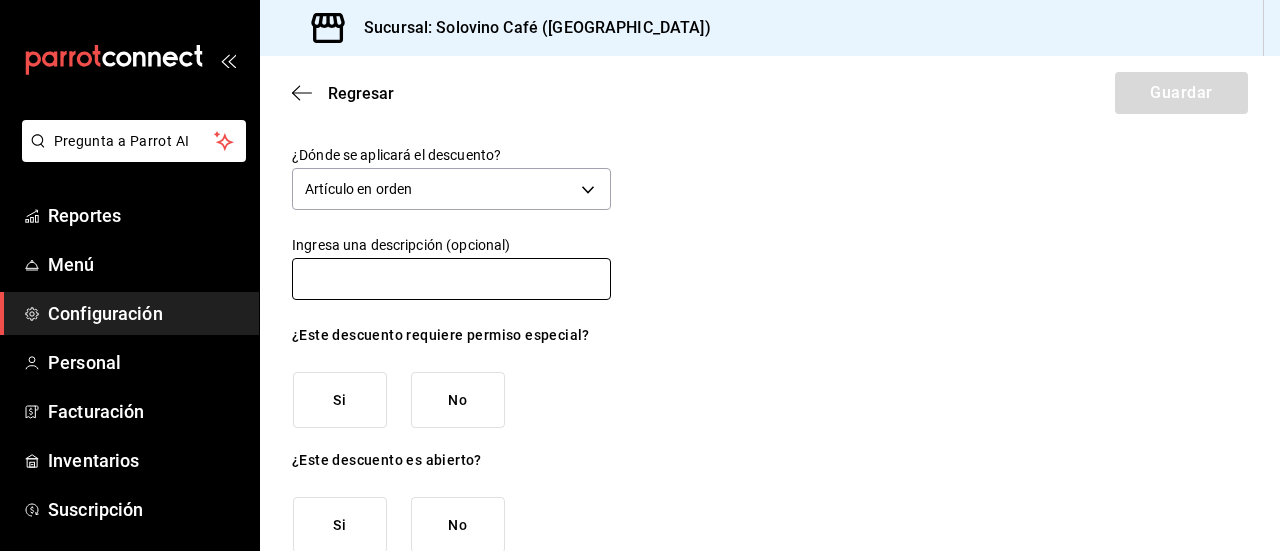 click at bounding box center (451, 279) 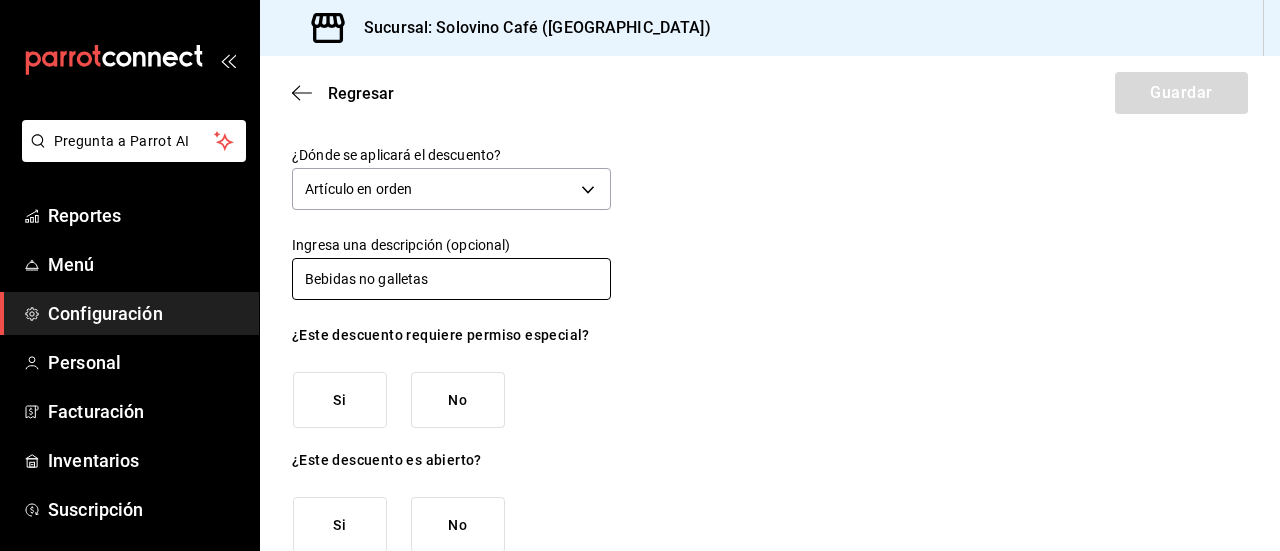 type on "Bebidas no galletas" 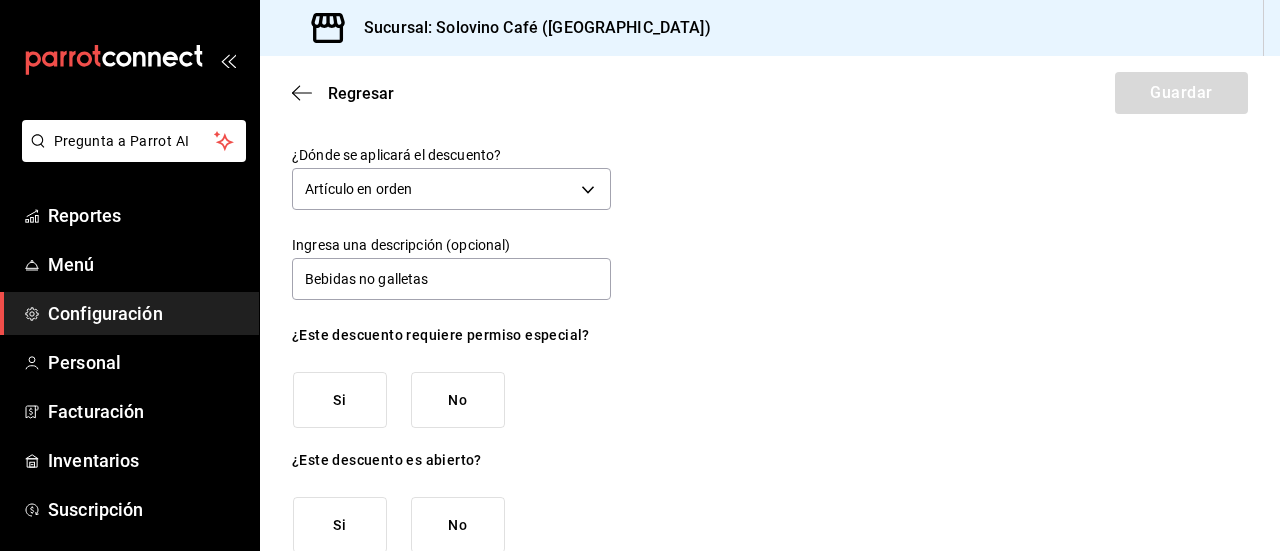 click on "Si" at bounding box center [340, 400] 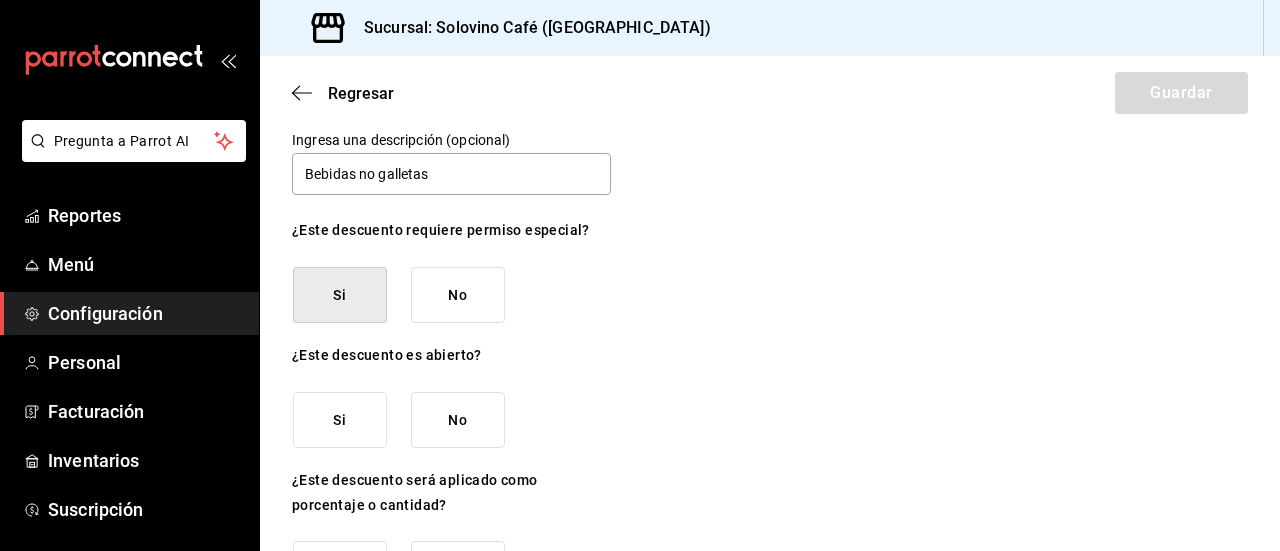 scroll, scrollTop: 190, scrollLeft: 0, axis: vertical 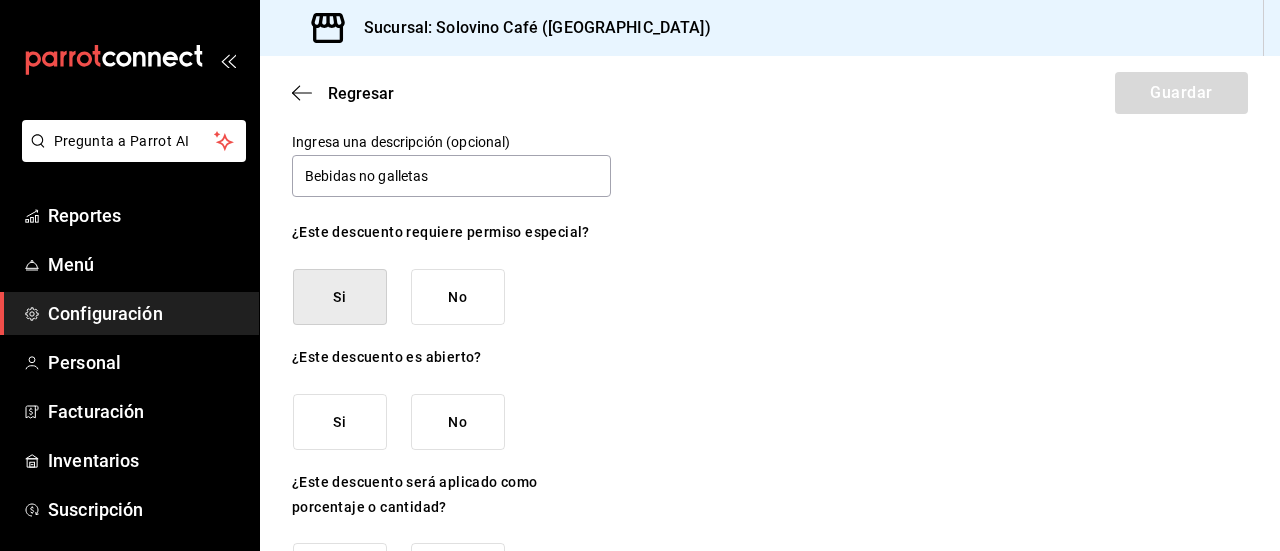 click on "No" at bounding box center [458, 422] 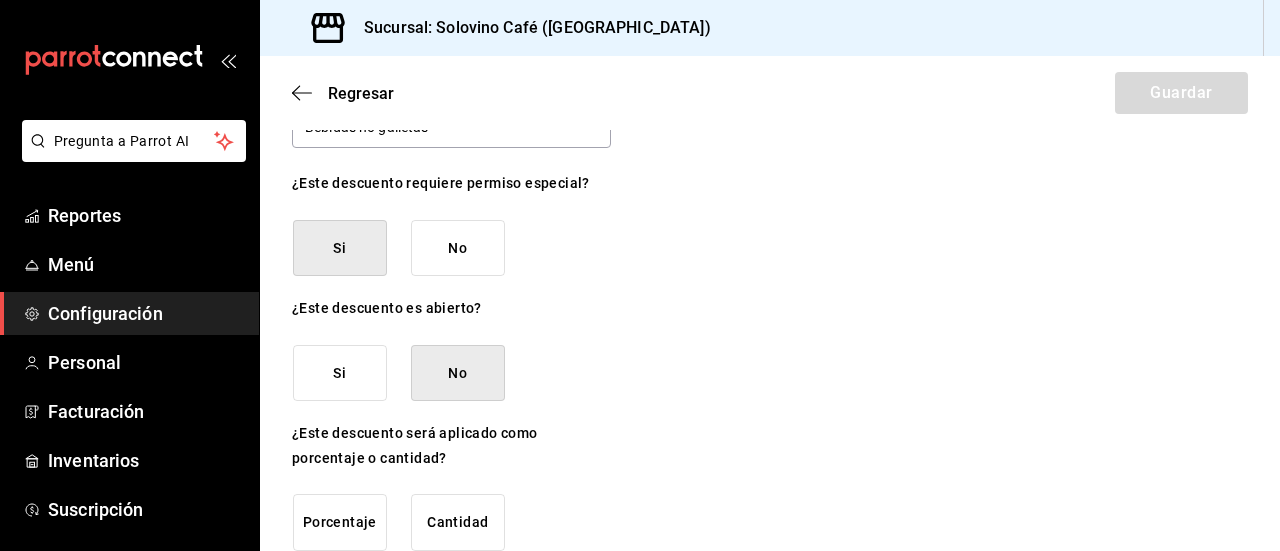 scroll, scrollTop: 249, scrollLeft: 0, axis: vertical 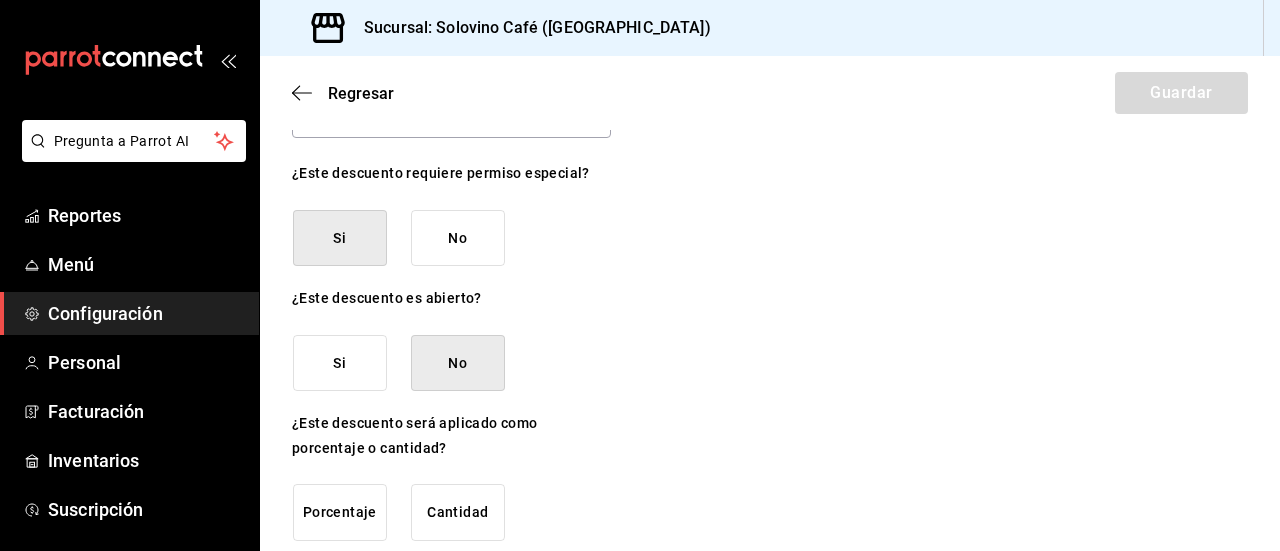 click on "Porcentaje" at bounding box center (340, 512) 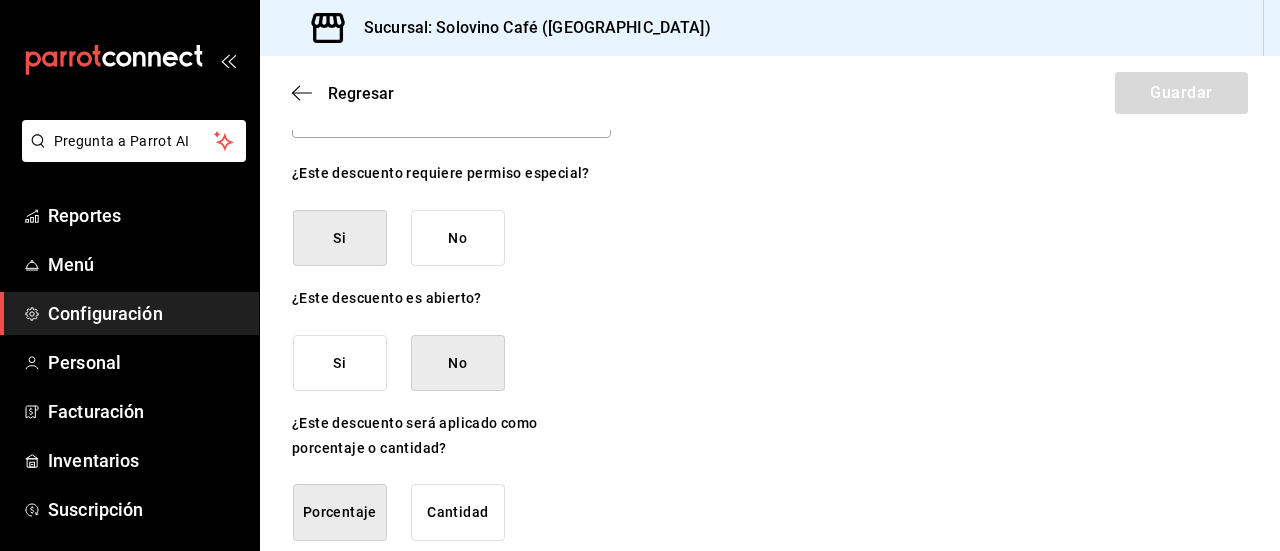 click on "Porcentaje" at bounding box center (340, 512) 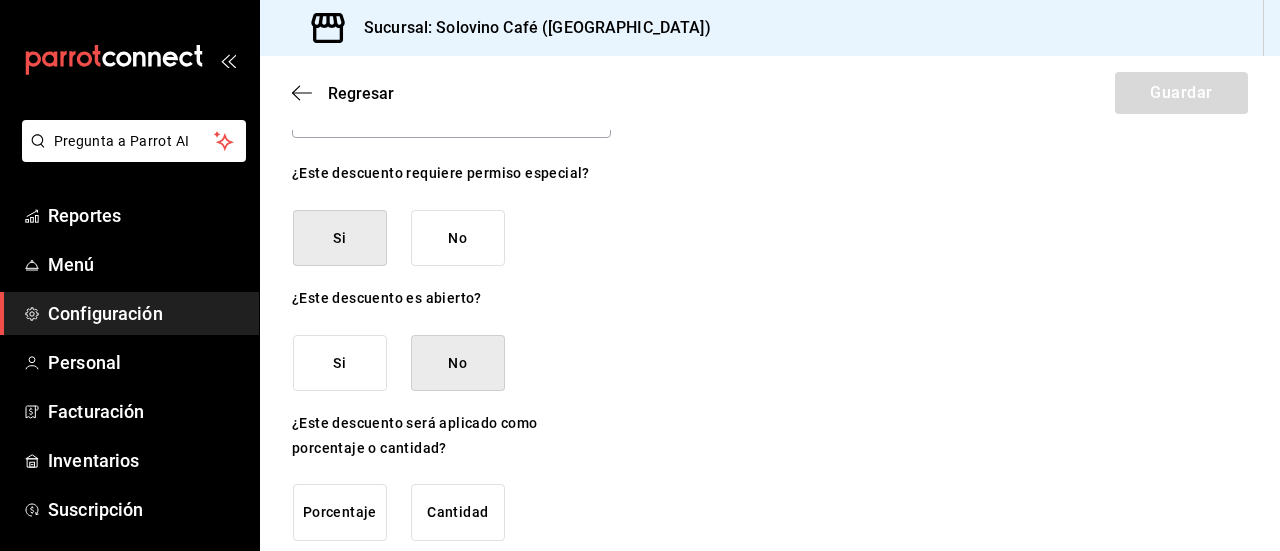 scroll, scrollTop: 268, scrollLeft: 0, axis: vertical 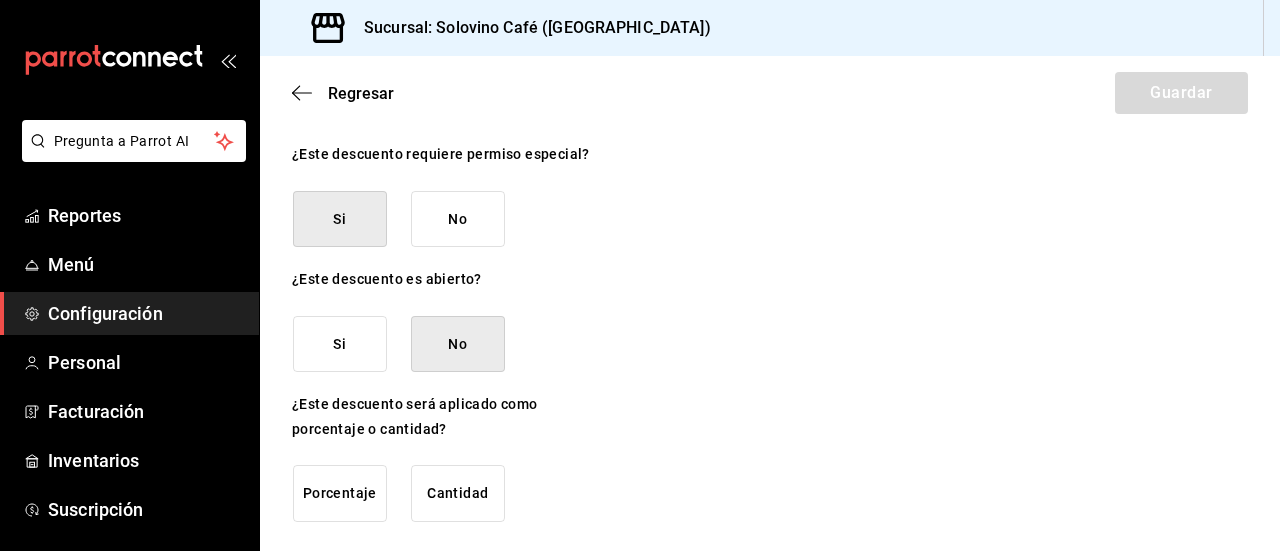 click on "Porcentaje" at bounding box center [340, 493] 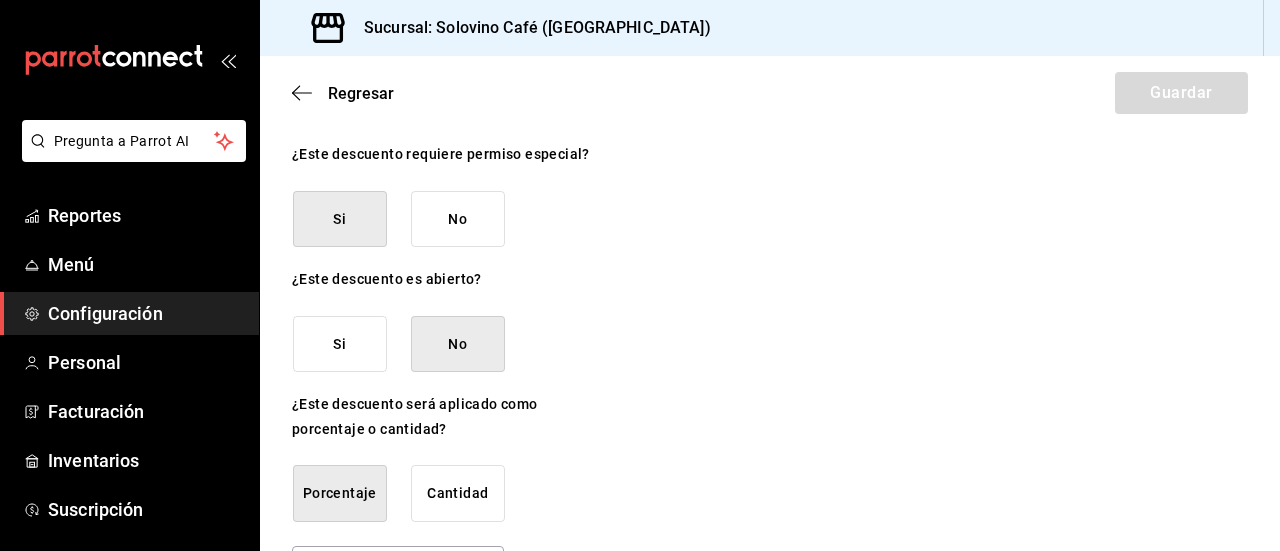 scroll, scrollTop: 334, scrollLeft: 0, axis: vertical 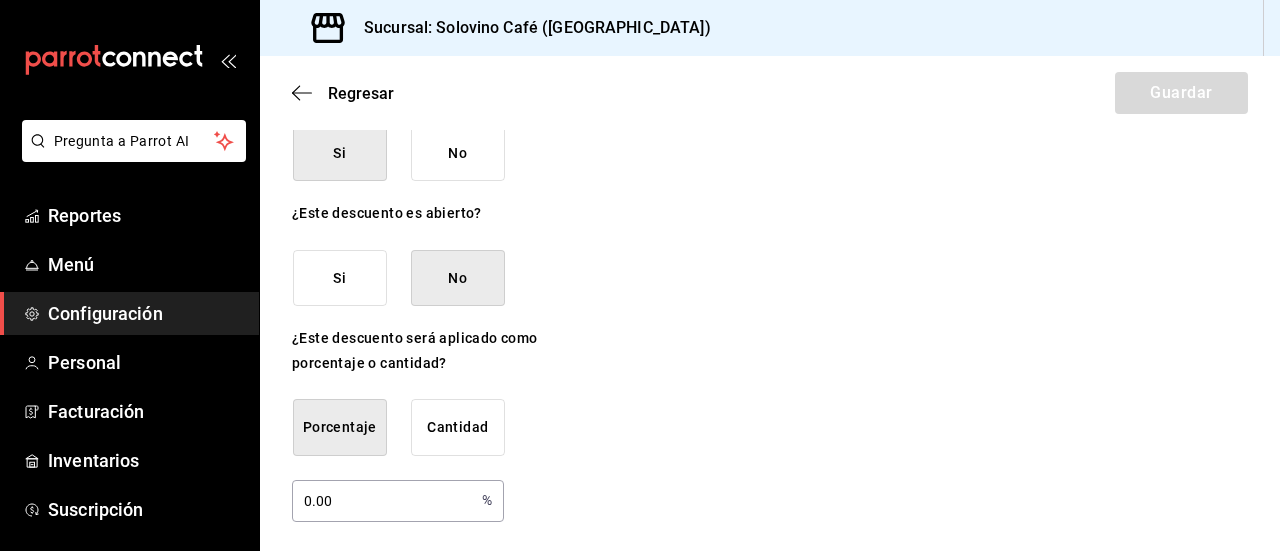 click on "0.00" at bounding box center [383, 500] 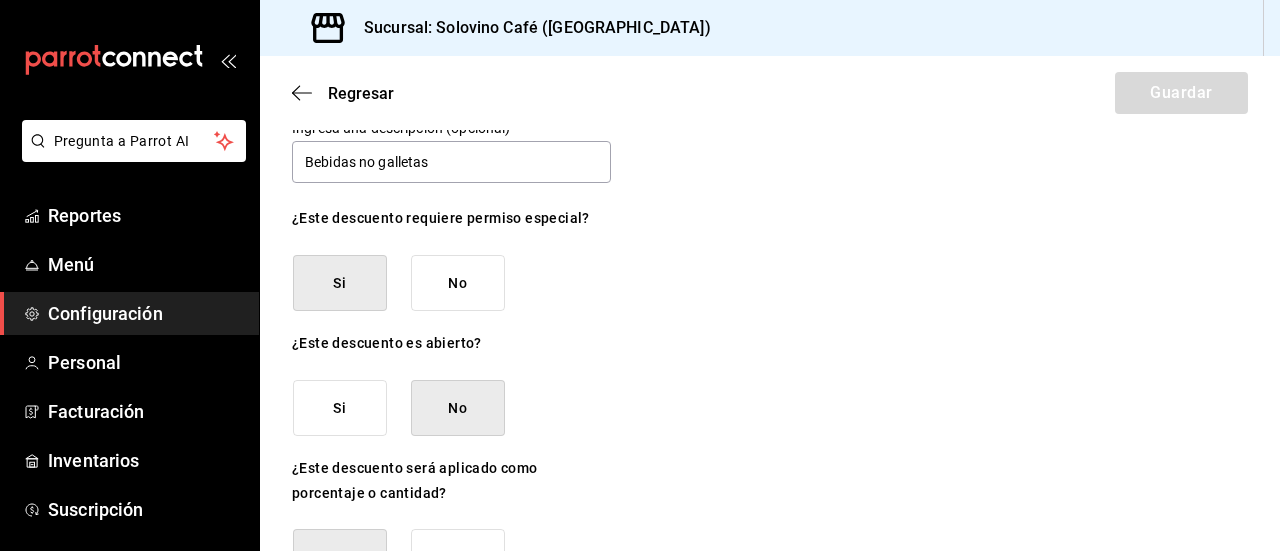 scroll, scrollTop: 334, scrollLeft: 0, axis: vertical 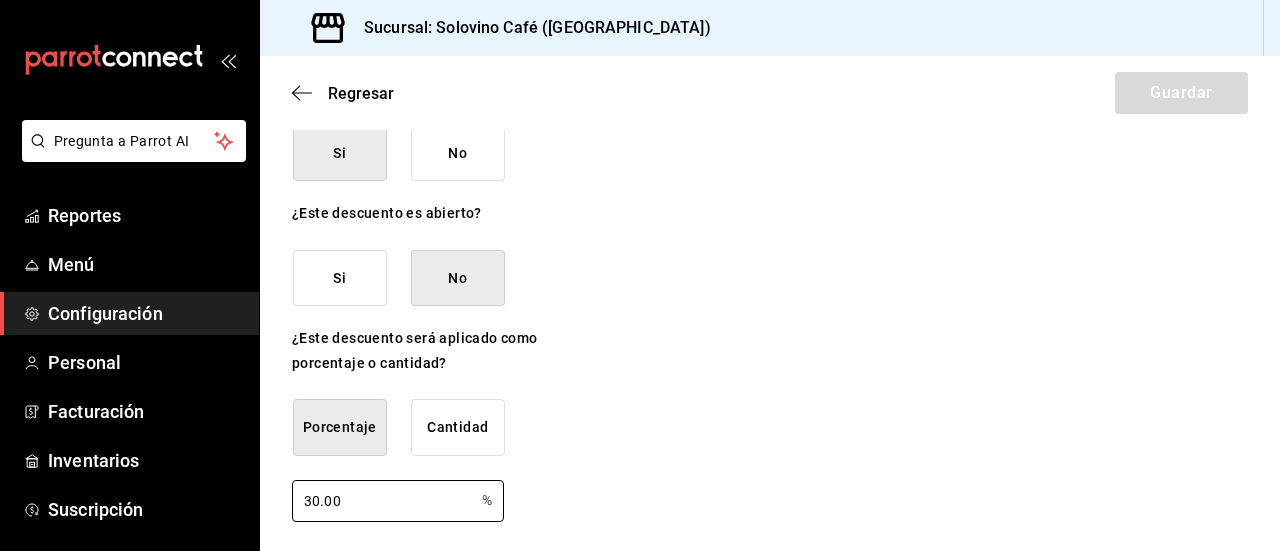 type on "30.00" 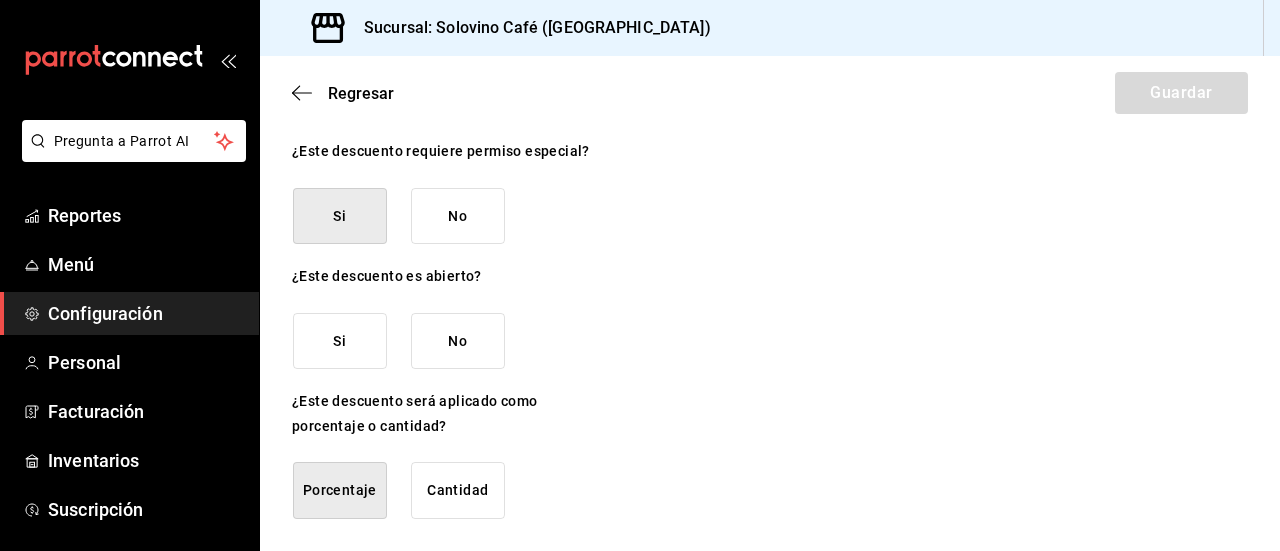 scroll, scrollTop: 268, scrollLeft: 0, axis: vertical 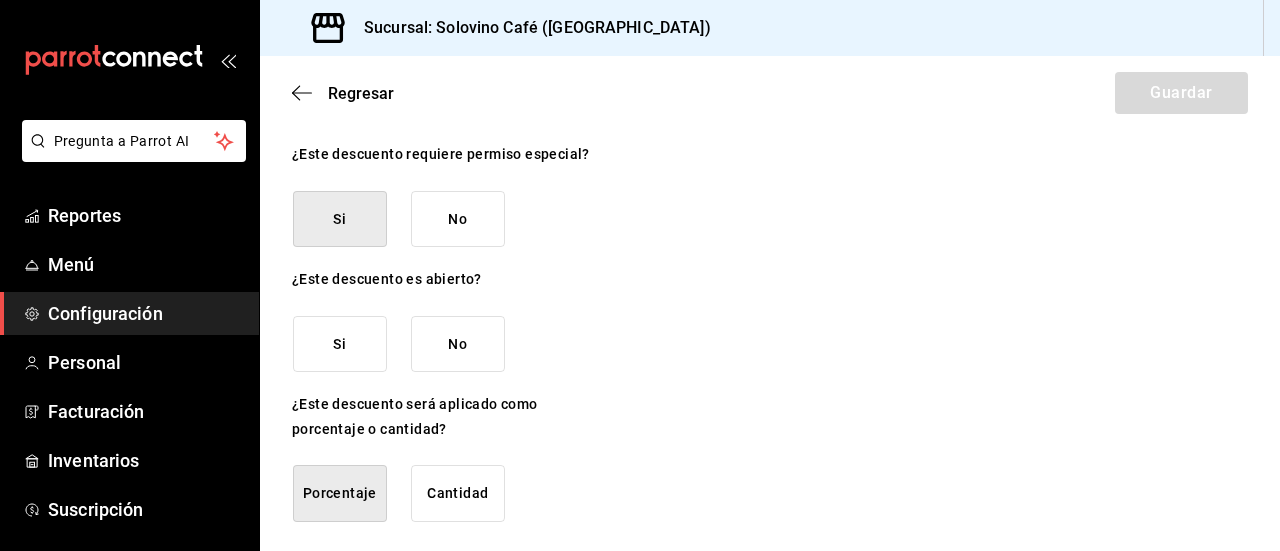 click on "Si" at bounding box center (340, 344) 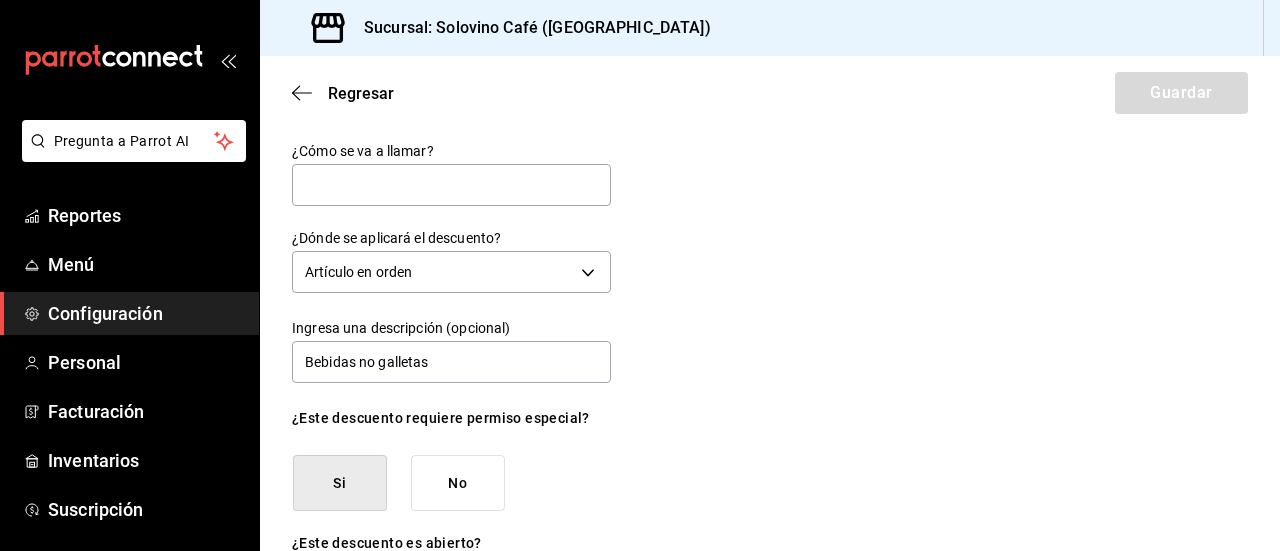 scroll, scrollTop: 0, scrollLeft: 0, axis: both 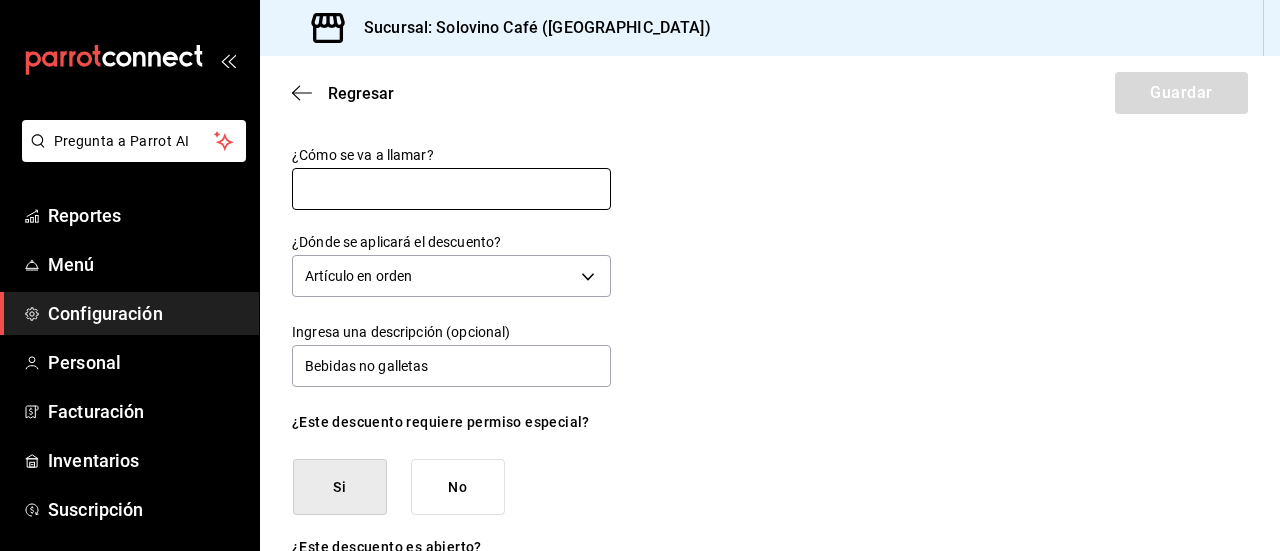 click at bounding box center [451, 189] 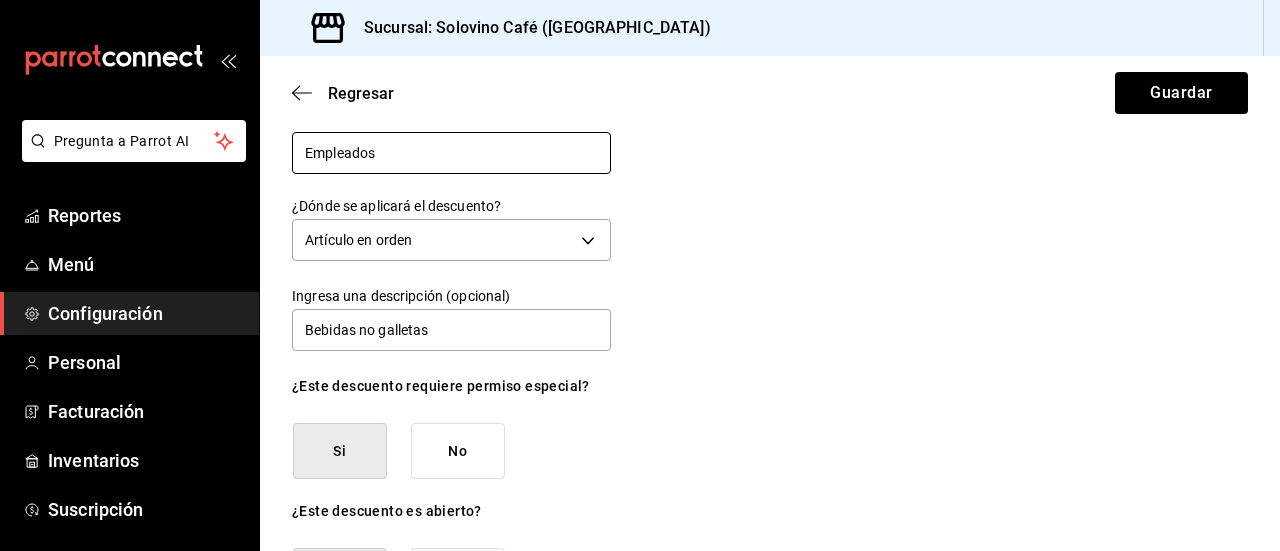 scroll, scrollTop: 0, scrollLeft: 0, axis: both 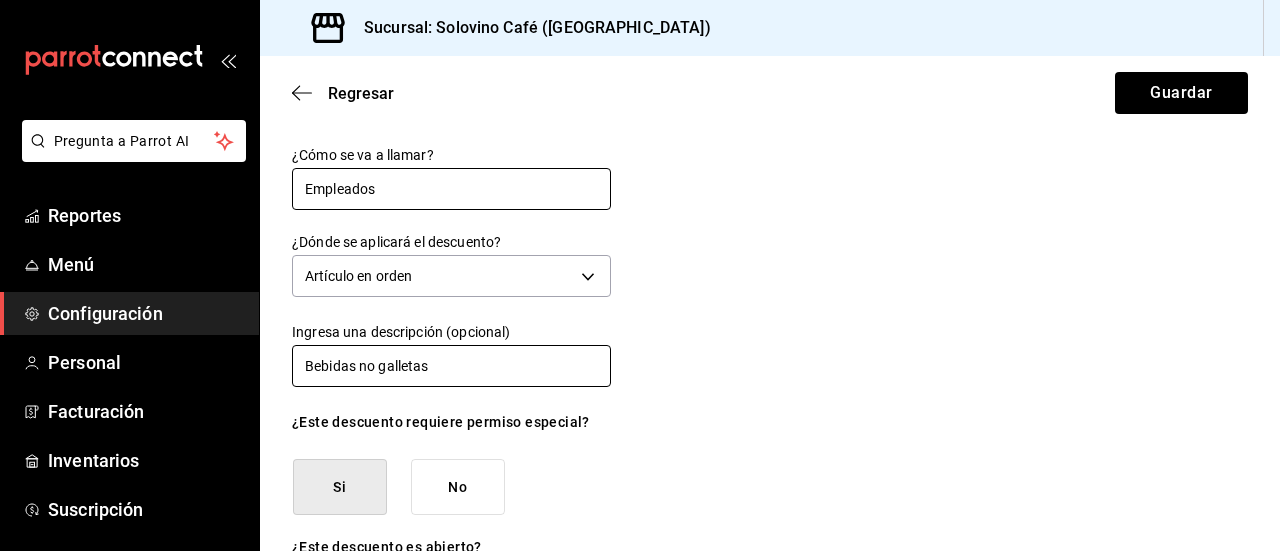 type on "Empleados" 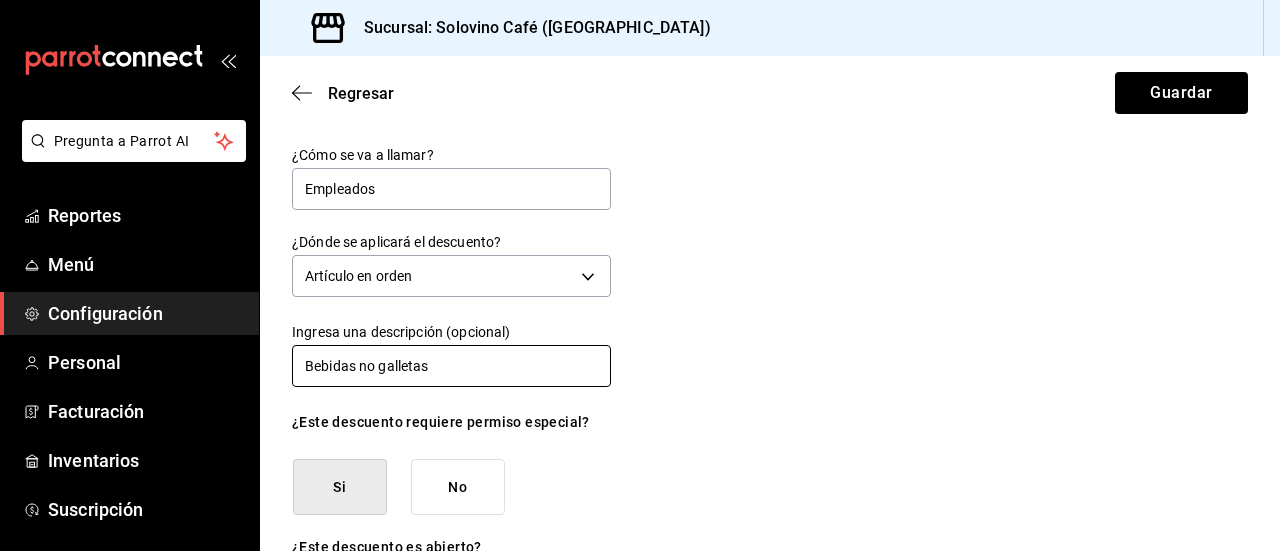 click on "Bebidas no galletas" at bounding box center [451, 366] 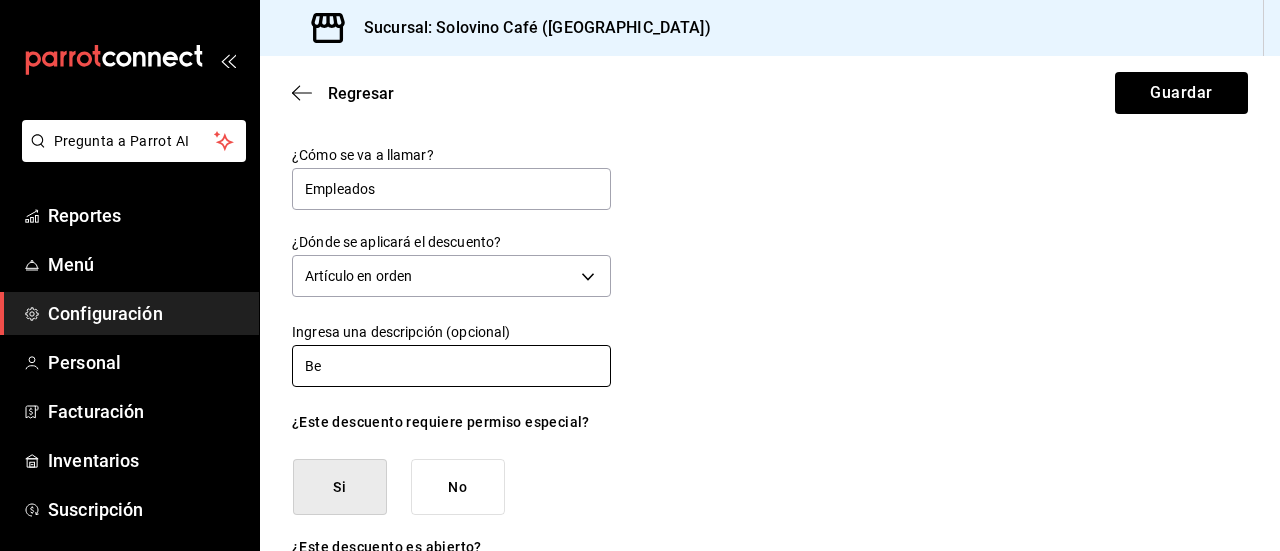 type on "B" 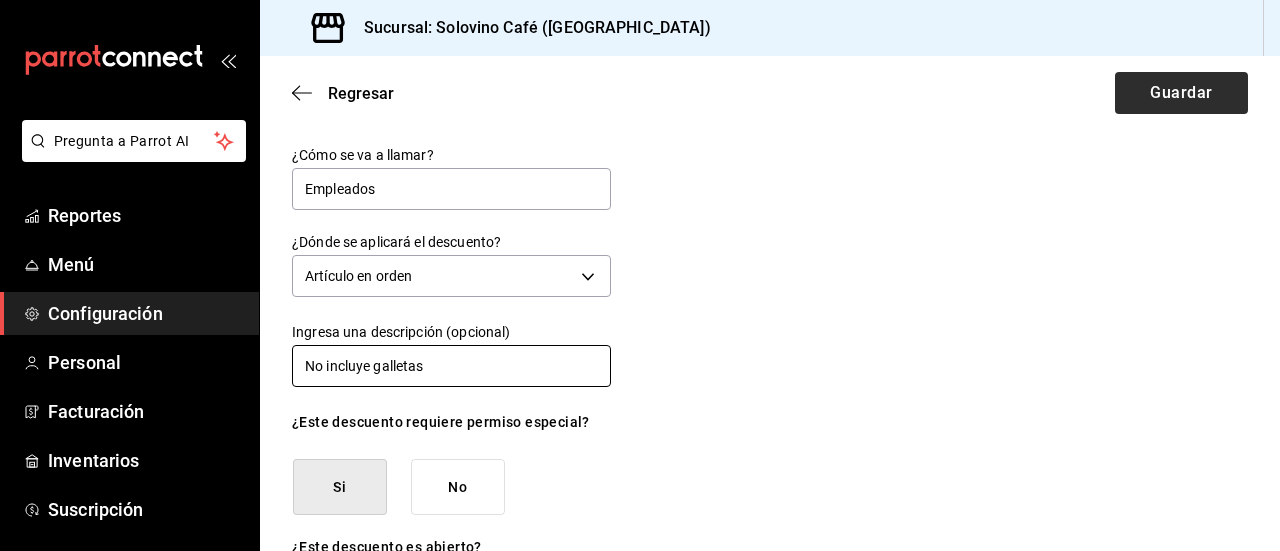 type on "No incluye galletas" 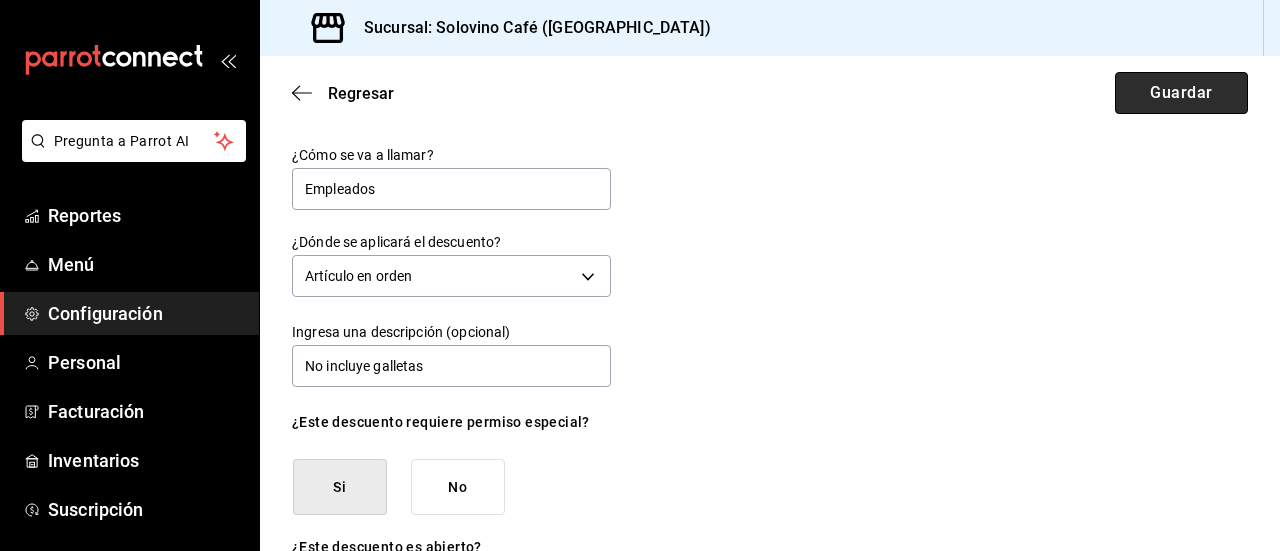 click on "Guardar" at bounding box center (1181, 93) 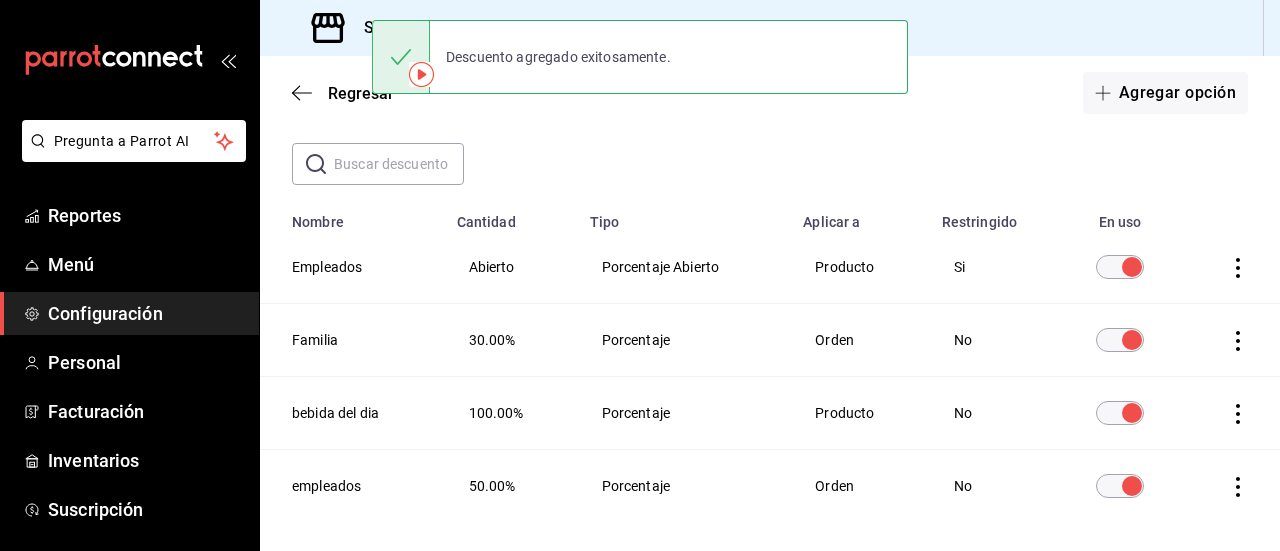 scroll, scrollTop: 160, scrollLeft: 0, axis: vertical 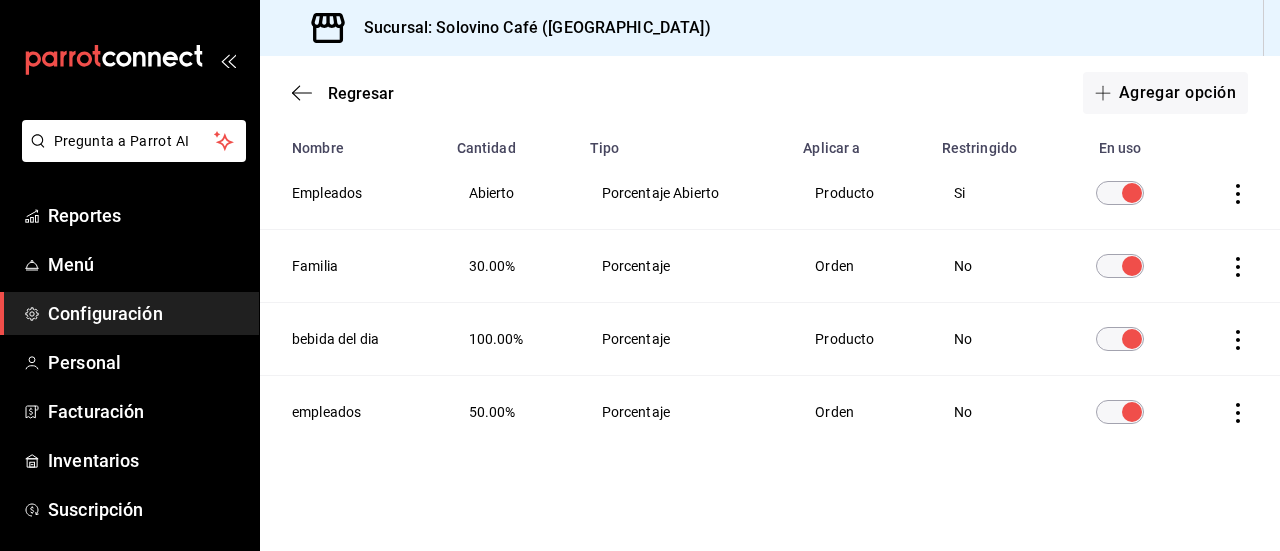 click 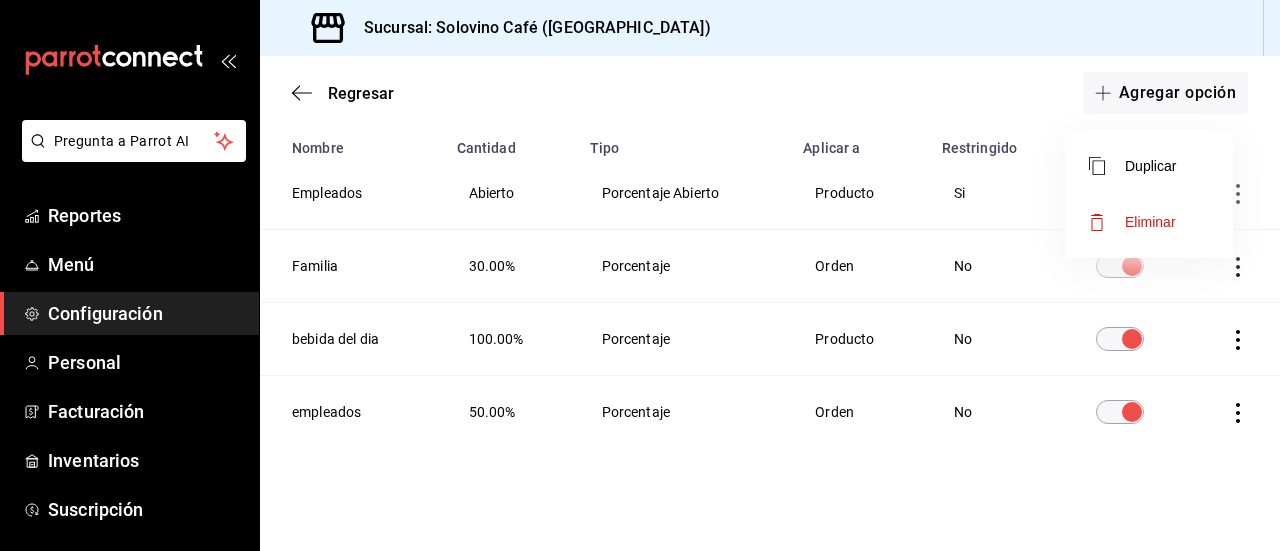 click on "Eliminar" at bounding box center (1150, 222) 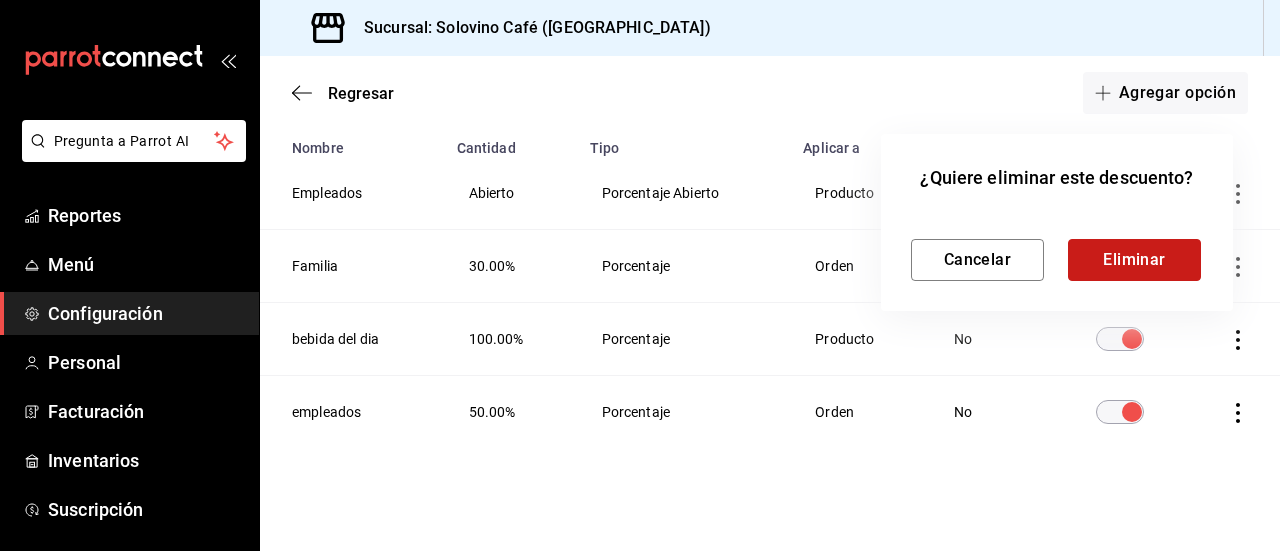 click on "Eliminar" at bounding box center [1134, 260] 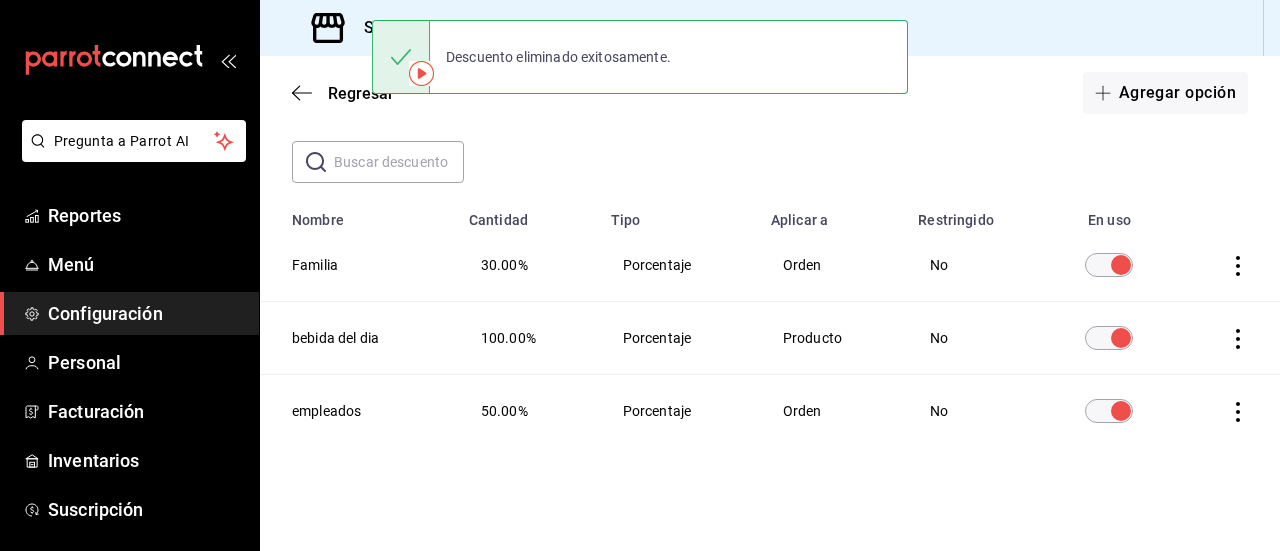 scroll, scrollTop: 87, scrollLeft: 0, axis: vertical 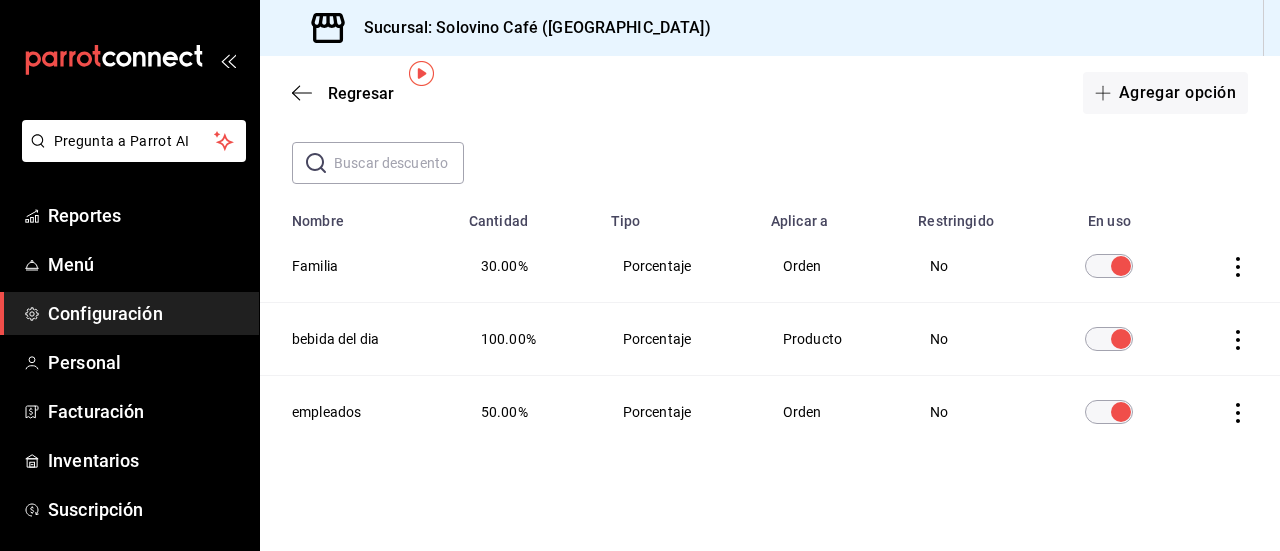 click 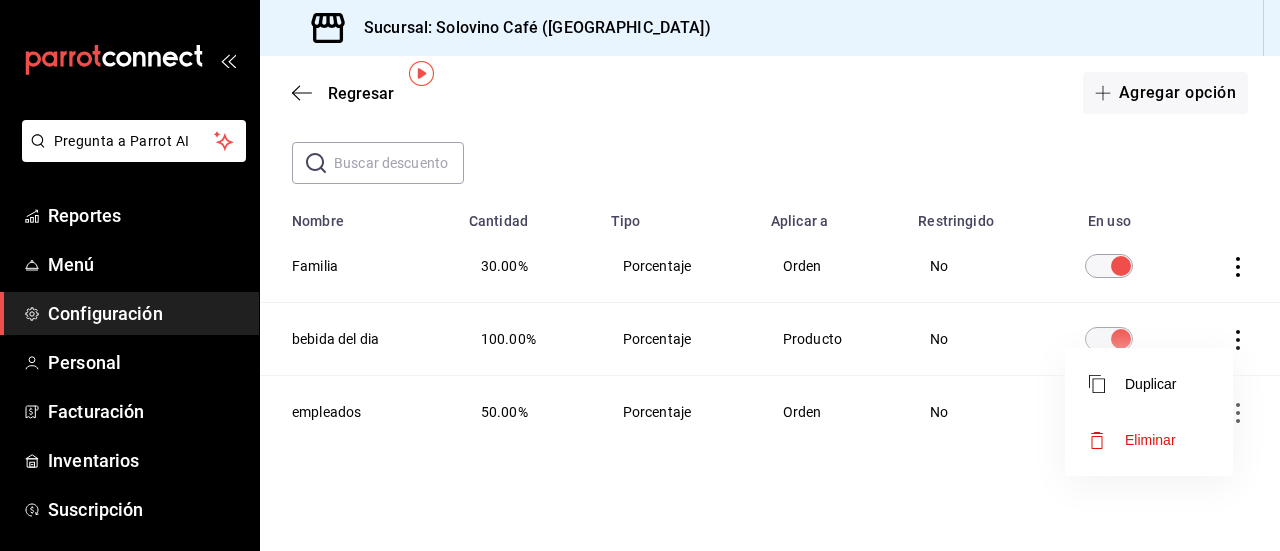 click on "Eliminar" at bounding box center (1150, 440) 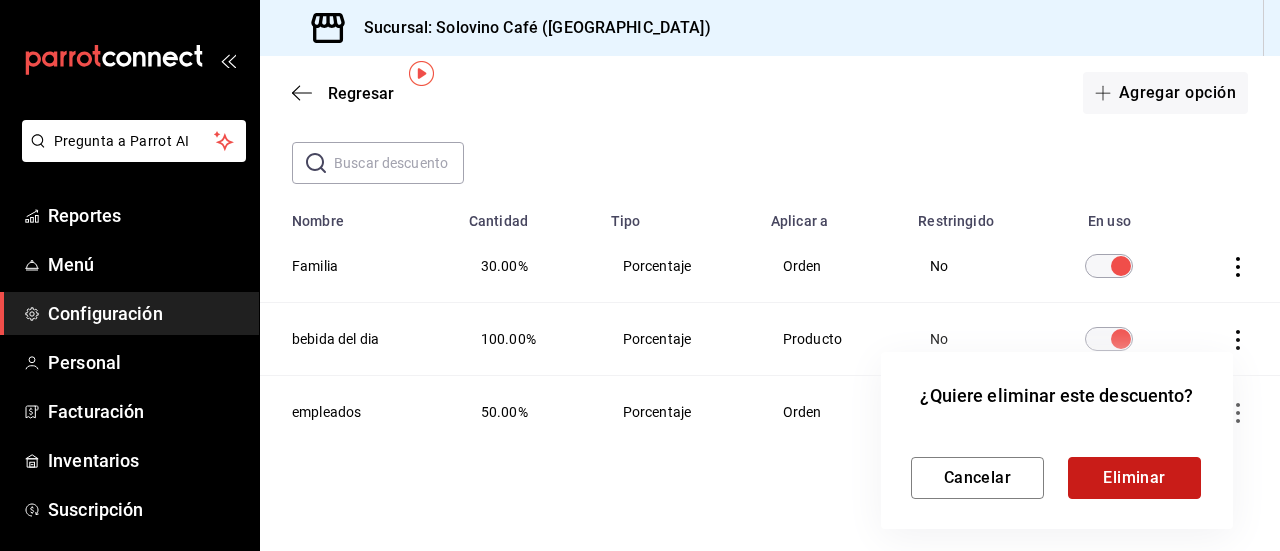 click on "Eliminar" at bounding box center [1134, 478] 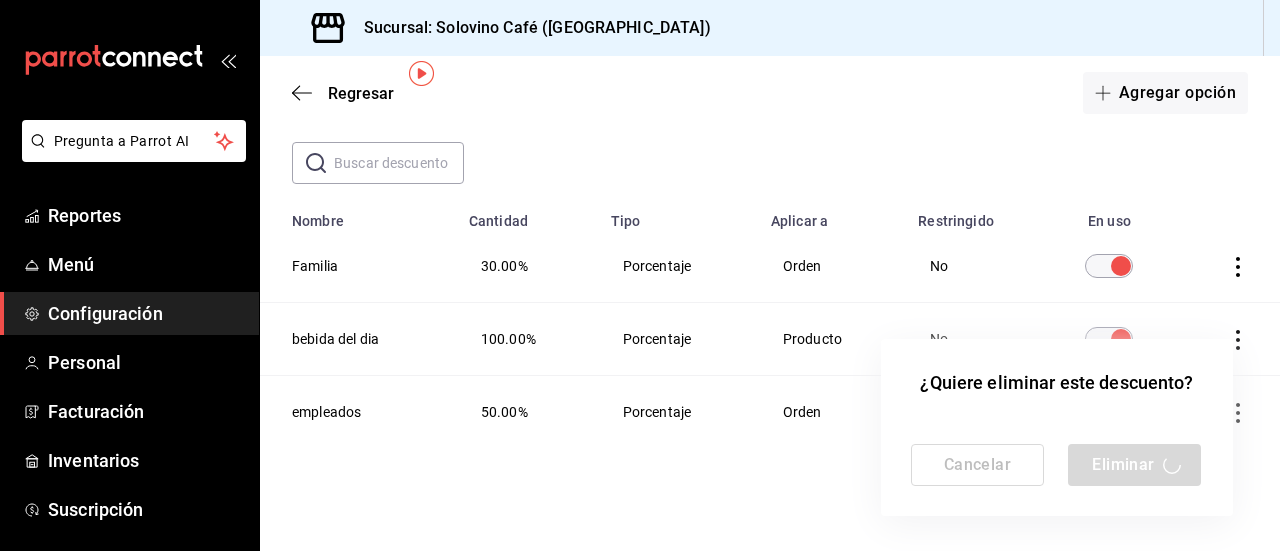 scroll, scrollTop: 14, scrollLeft: 0, axis: vertical 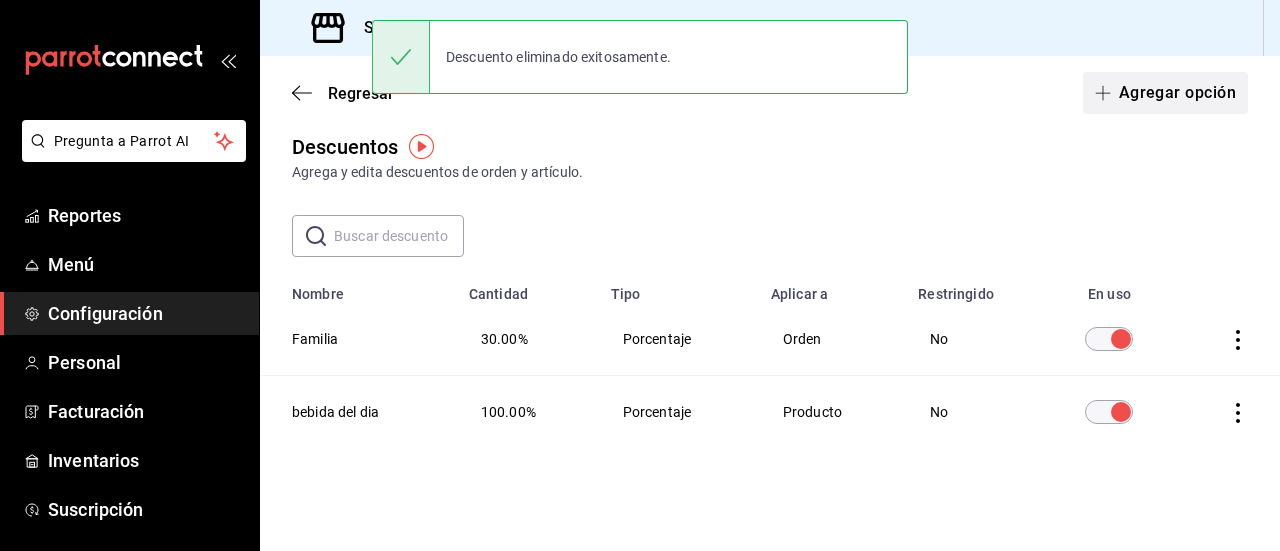 click on "Agregar opción" at bounding box center [1165, 93] 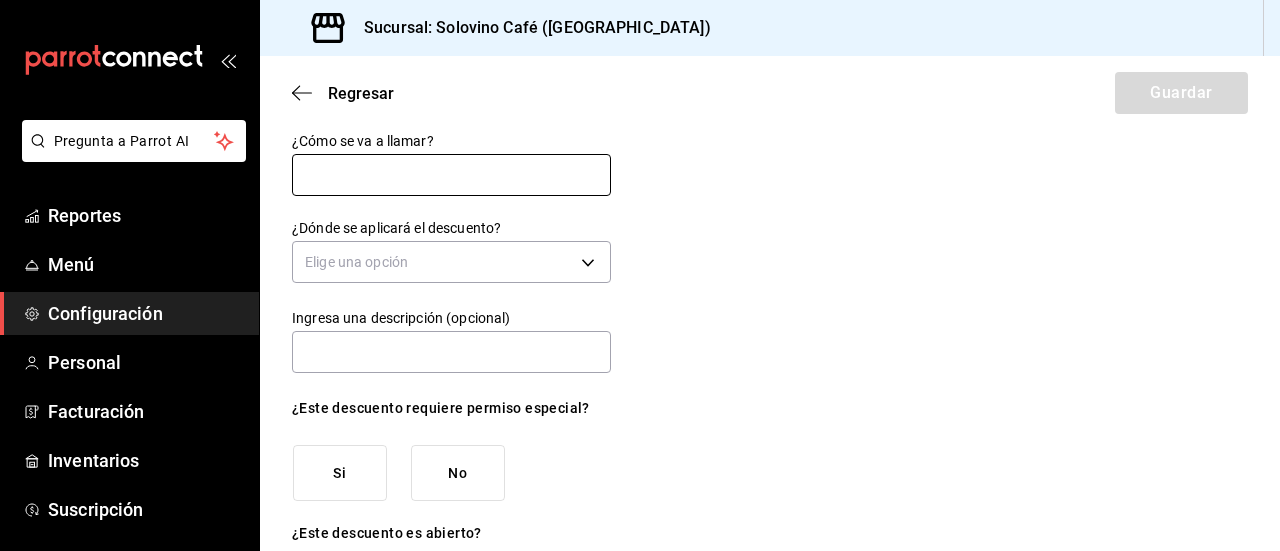 click at bounding box center [451, 175] 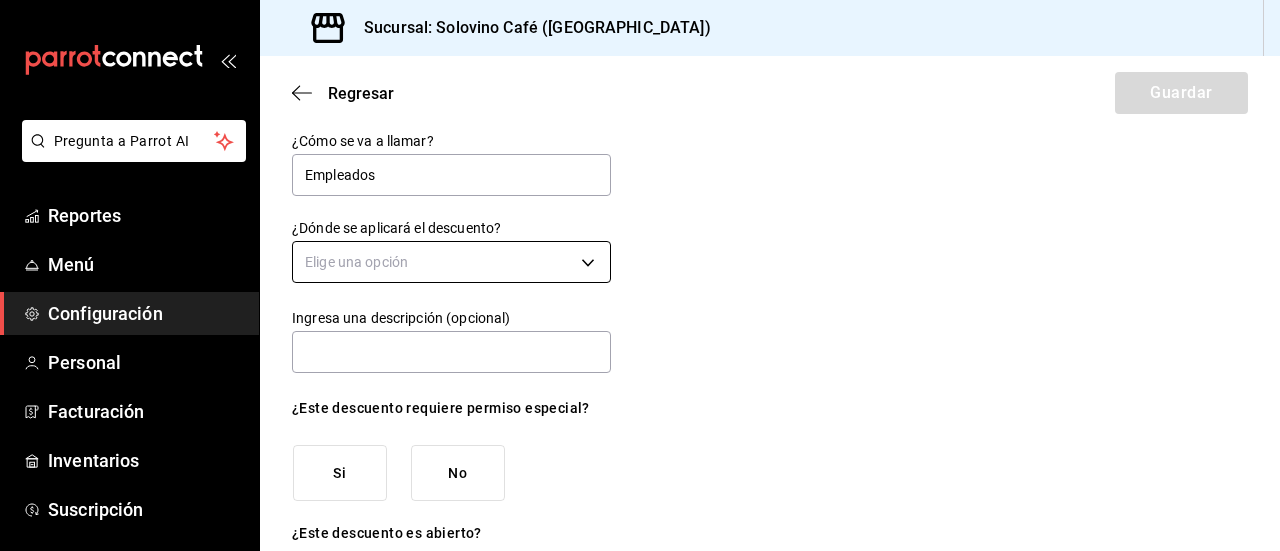 type on "Empleados" 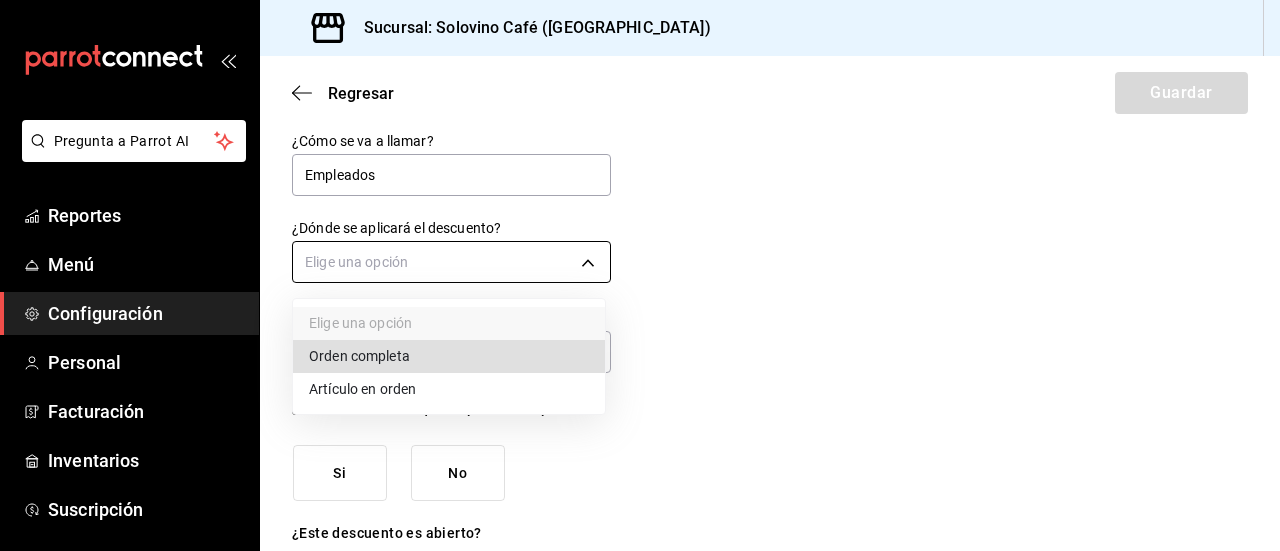 click on "Pregunta a Parrot AI Reportes   Menú   Configuración   Personal   Facturación   Inventarios   Suscripción   Ayuda Recomienda Parrot   [PERSON_NAME]   Sugerir nueva función   Sucursal: Solovino Café ([GEOGRAPHIC_DATA]) Regresar Guardar ¿Cómo se va a llamar? Empleados ¿Dónde se aplicará el descuento? Elige una opción Ingresa una descripción (opcional) ¿Este descuento requiere permiso especial? Si No ¿Este descuento es abierto? Si No ¿Este descuento será aplicado como porcentaje o cantidad? Porcentaje Cantidad GANA 1 MES GRATIS EN TU SUSCRIPCIÓN AQUÍ ¿Recuerdas cómo empezó tu restaurante?
[DATE] puedes ayudar a un colega a tener el mismo cambio que tú viviste.
Recomienda Parrot directamente desde tu Portal Administrador.
Es fácil y rápido.
🎁 Por cada restaurante que se una, ganas 1 mes gratis. Ver video tutorial Ir a video Pregunta a Parrot AI Reportes   Menú   Configuración   Personal   Facturación   Inventarios   Suscripción   Ayuda Recomienda Parrot   [PERSON_NAME]     [PHONE_NUMBER]" at bounding box center [640, 275] 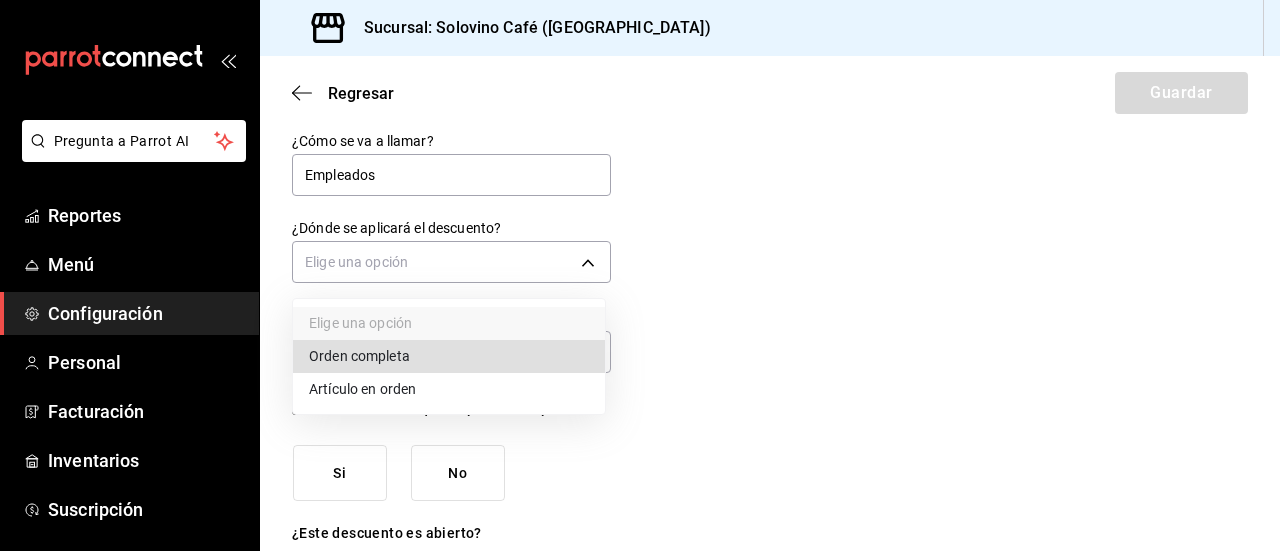 click on "Orden completa" at bounding box center [449, 356] 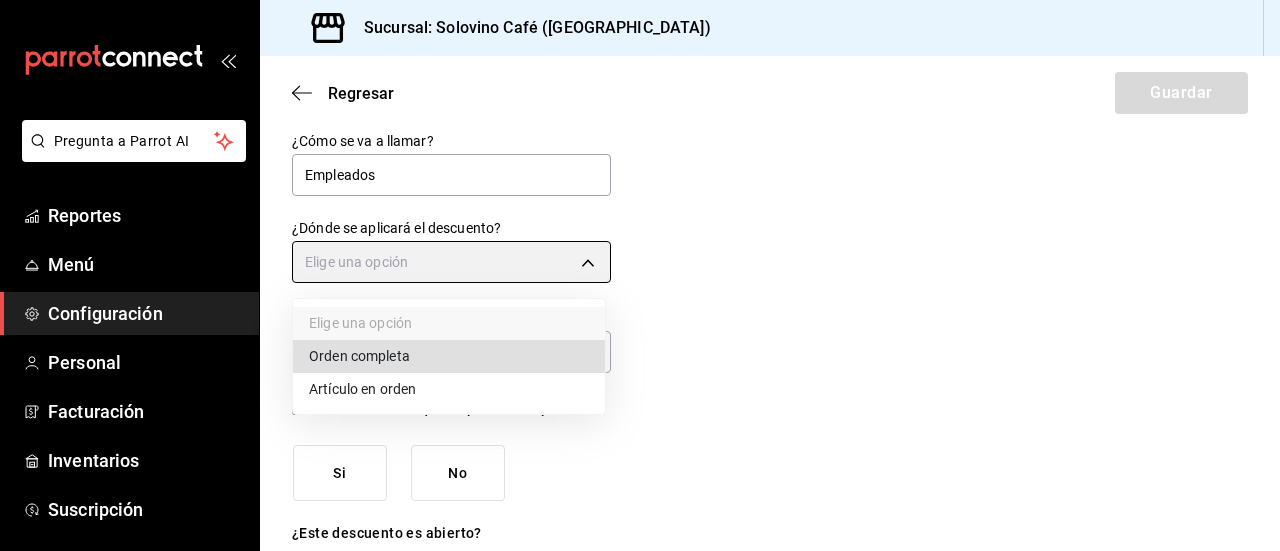 type on "ORDER" 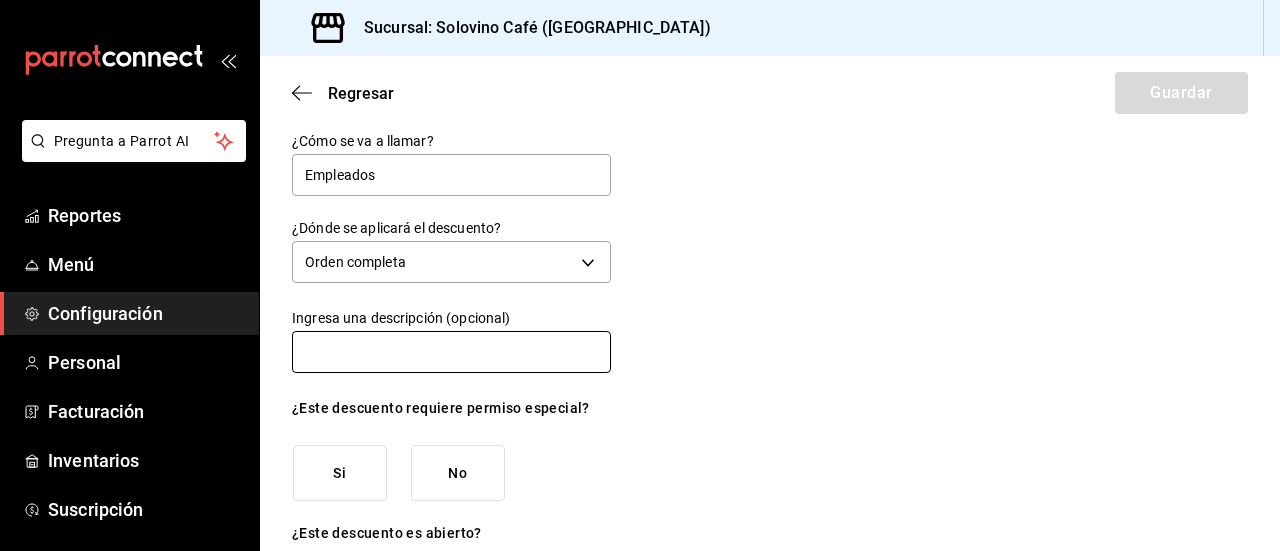 click at bounding box center [451, 352] 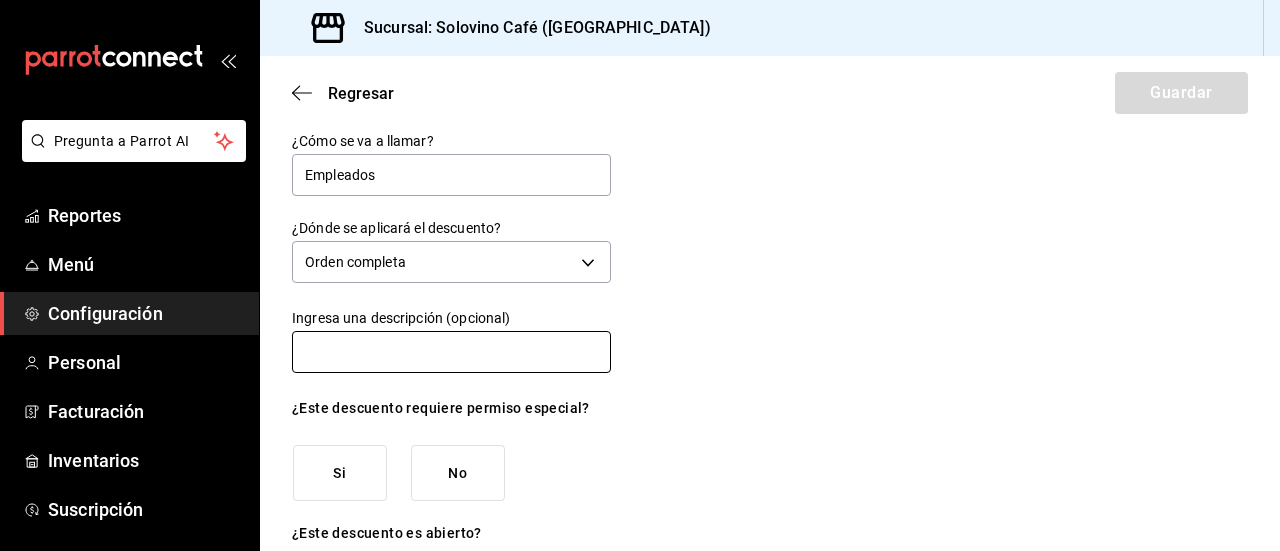 type on "No aplica a galletas" 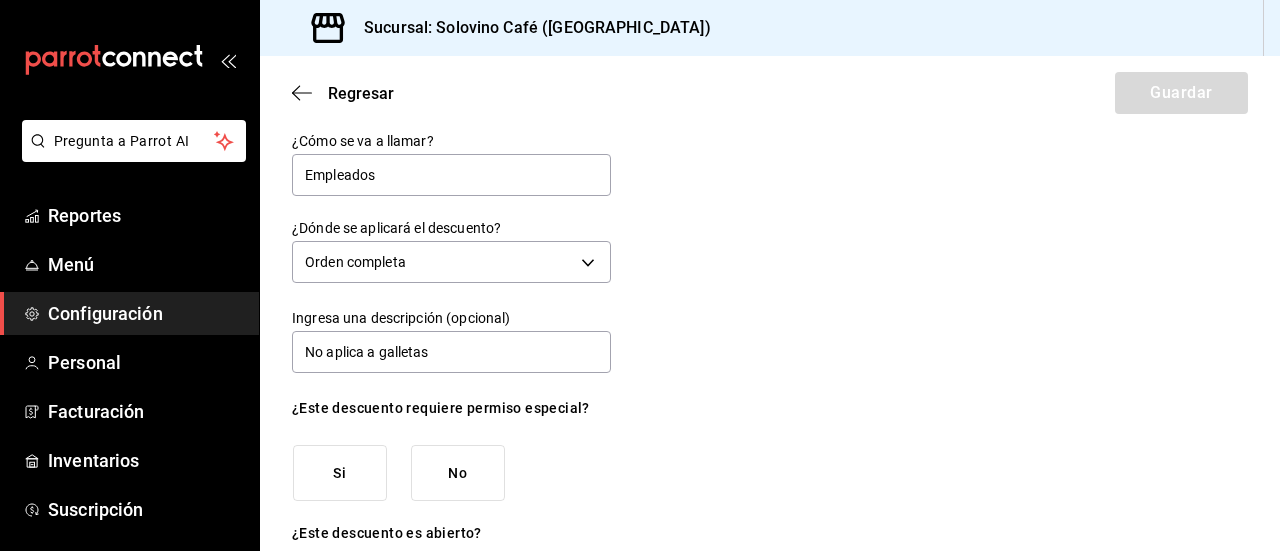 click on "Si" at bounding box center (340, 473) 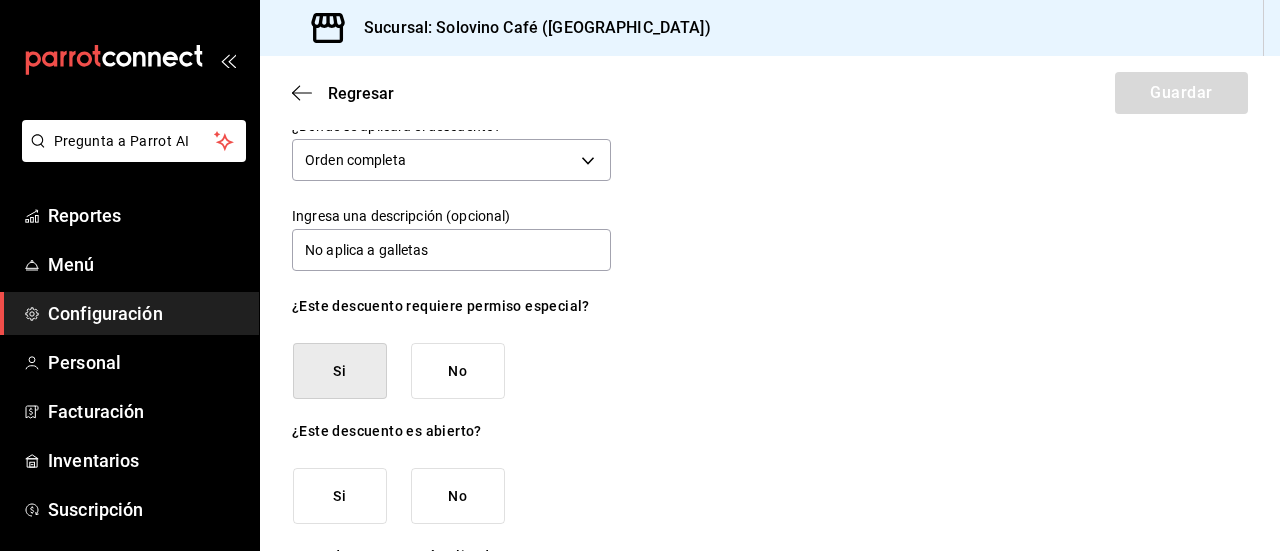 scroll, scrollTop: 208, scrollLeft: 0, axis: vertical 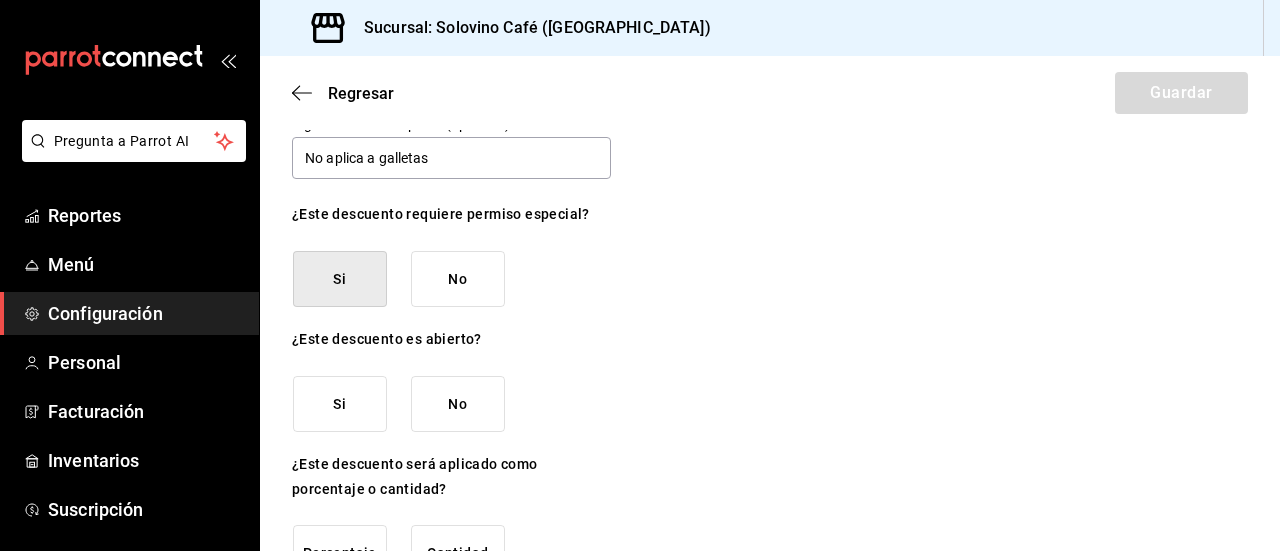 click on "No" at bounding box center (458, 404) 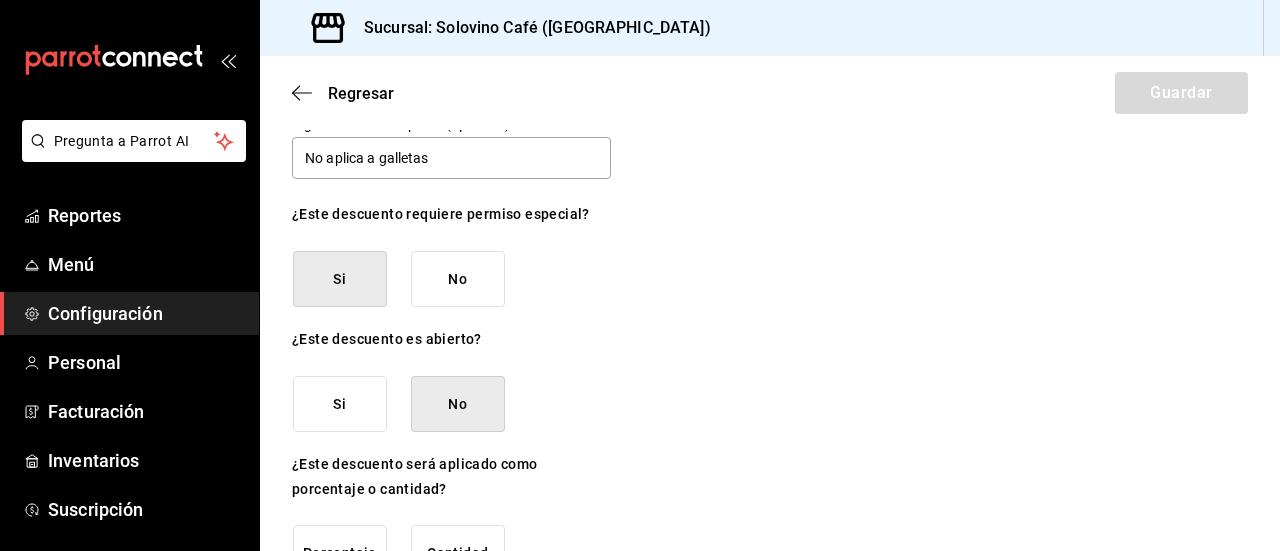 scroll, scrollTop: 268, scrollLeft: 0, axis: vertical 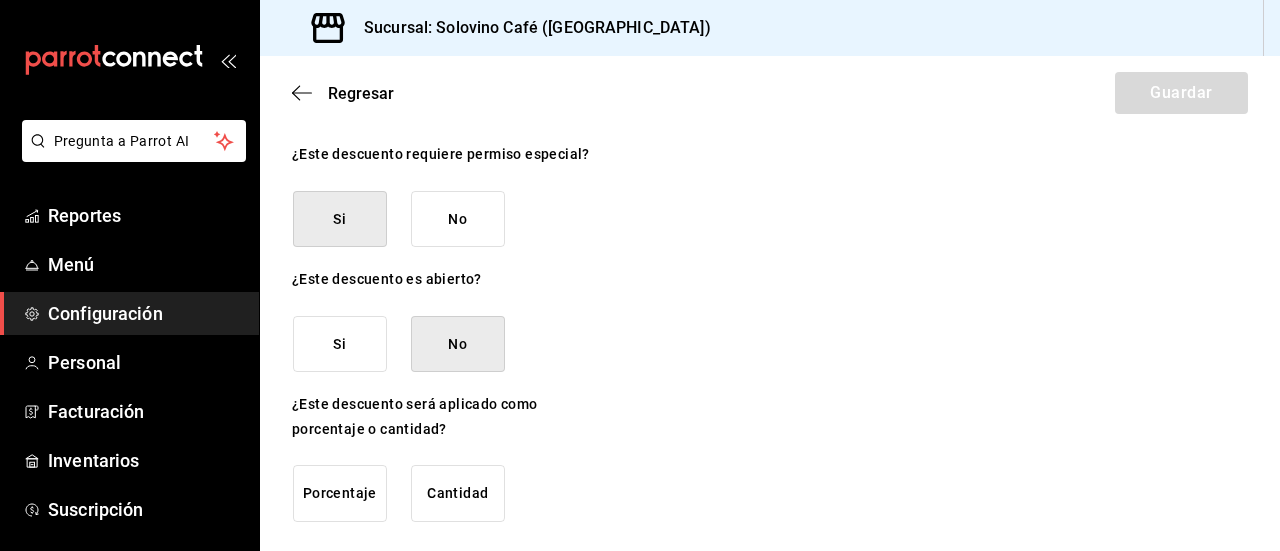click on "Porcentaje" at bounding box center [340, 493] 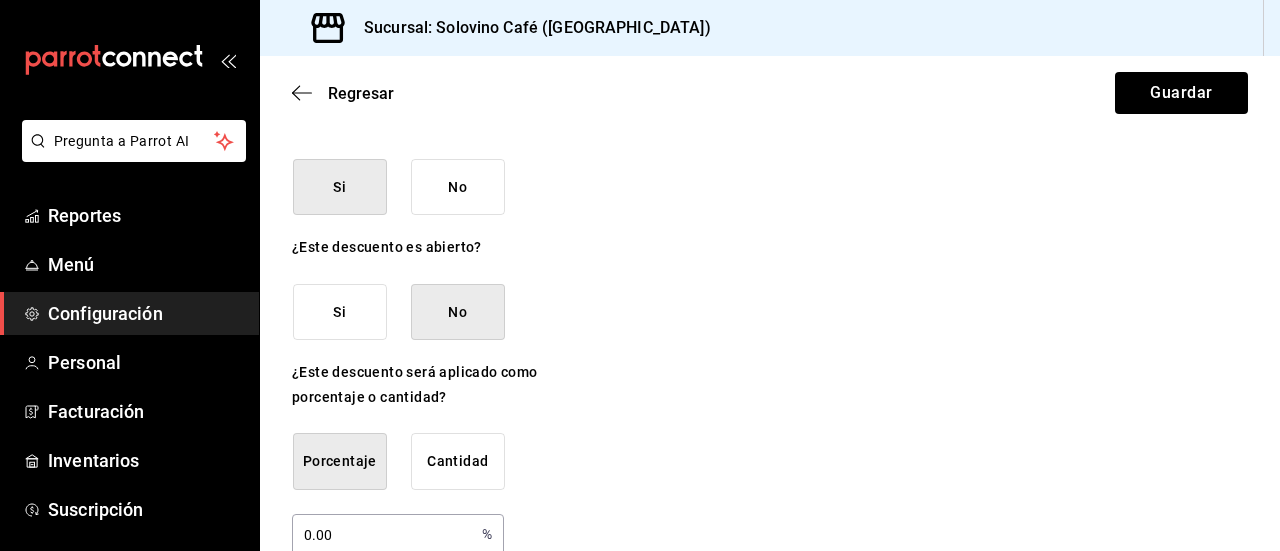 scroll, scrollTop: 320, scrollLeft: 0, axis: vertical 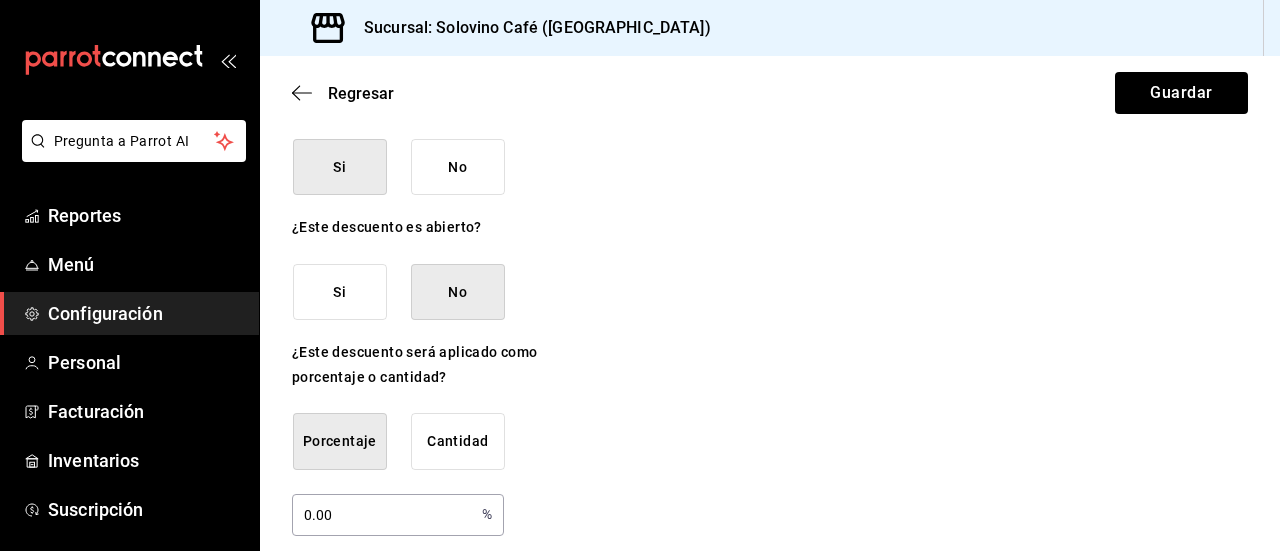 click on "0.00" at bounding box center (383, 514) 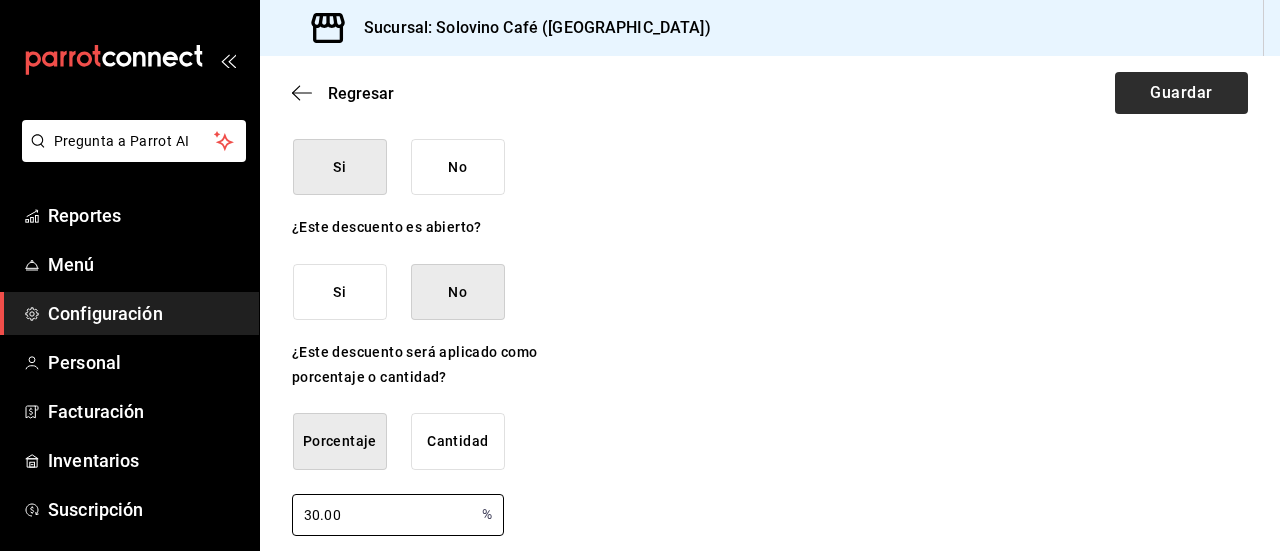 type on "30.00" 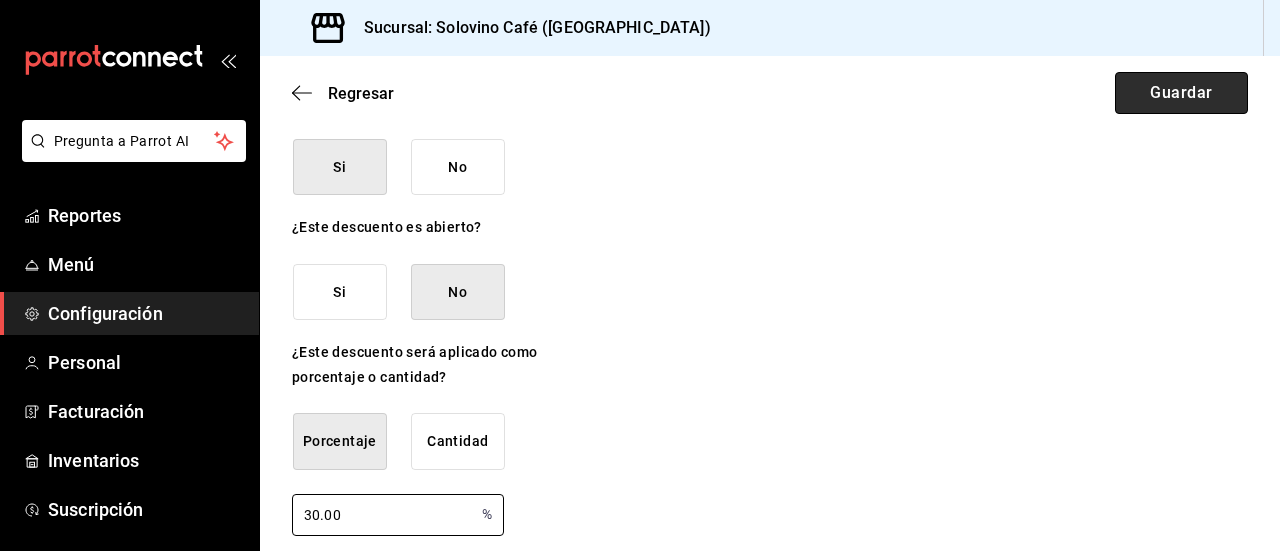 click on "Guardar" at bounding box center [1181, 93] 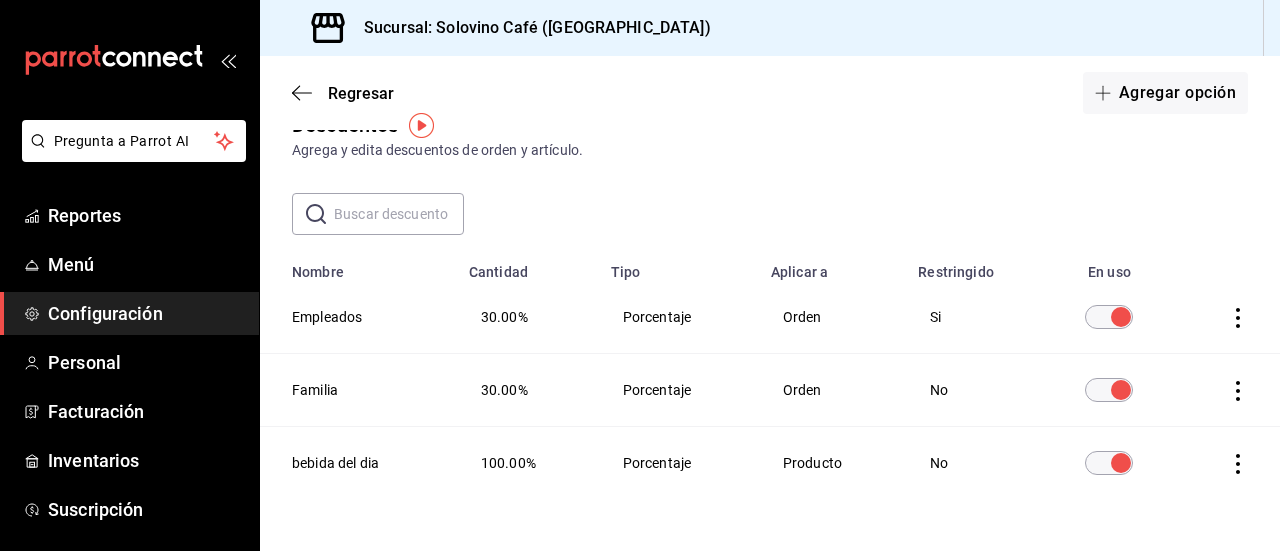 scroll, scrollTop: 36, scrollLeft: 0, axis: vertical 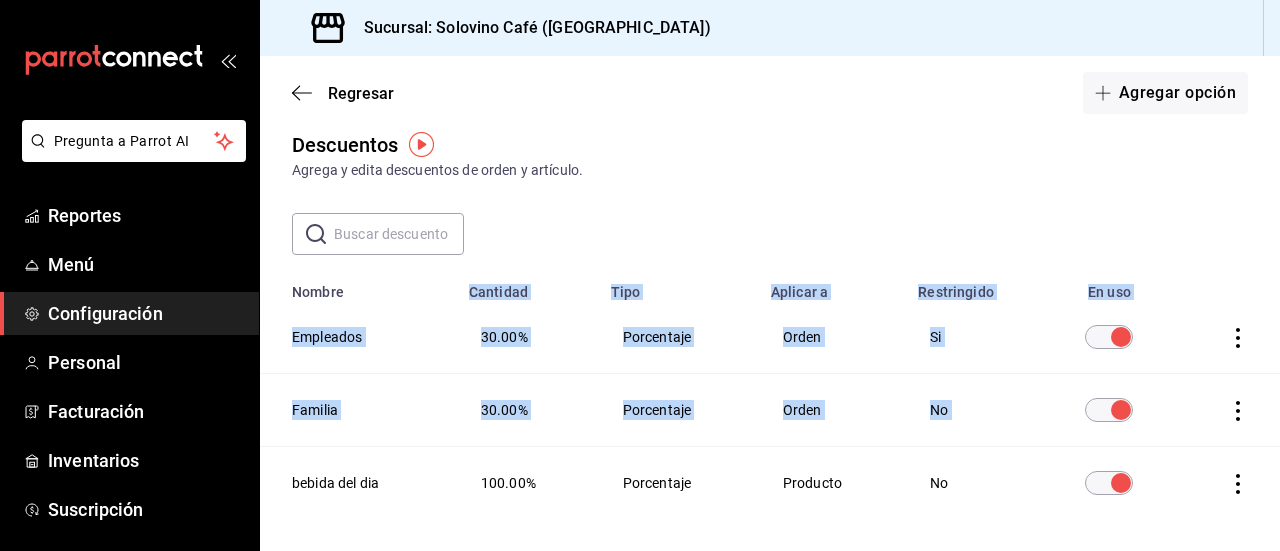 drag, startPoint x: 1264, startPoint y: 390, endPoint x: 1268, endPoint y: 433, distance: 43.185646 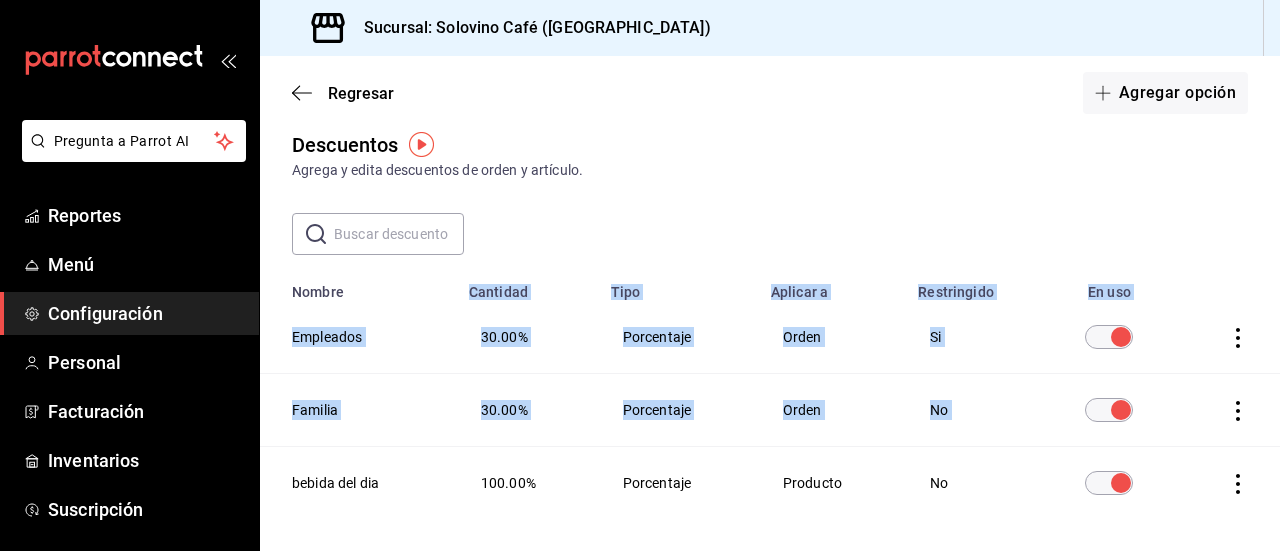 click on "Producto" at bounding box center (832, 483) 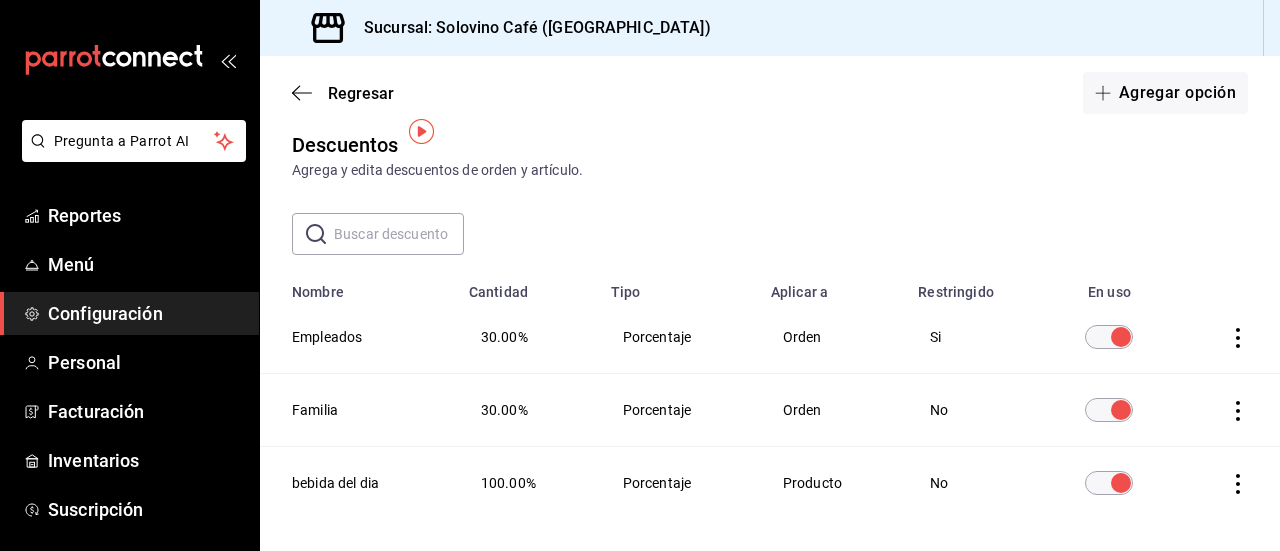 scroll, scrollTop: 34, scrollLeft: 0, axis: vertical 